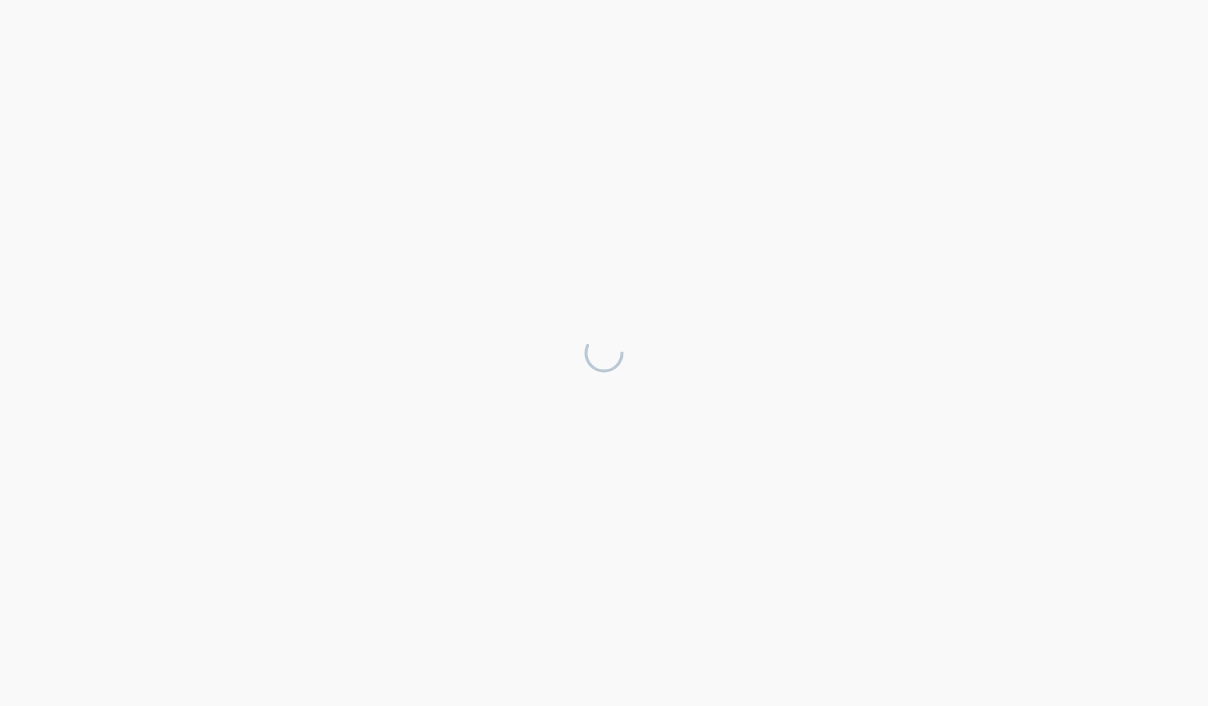scroll, scrollTop: 0, scrollLeft: 0, axis: both 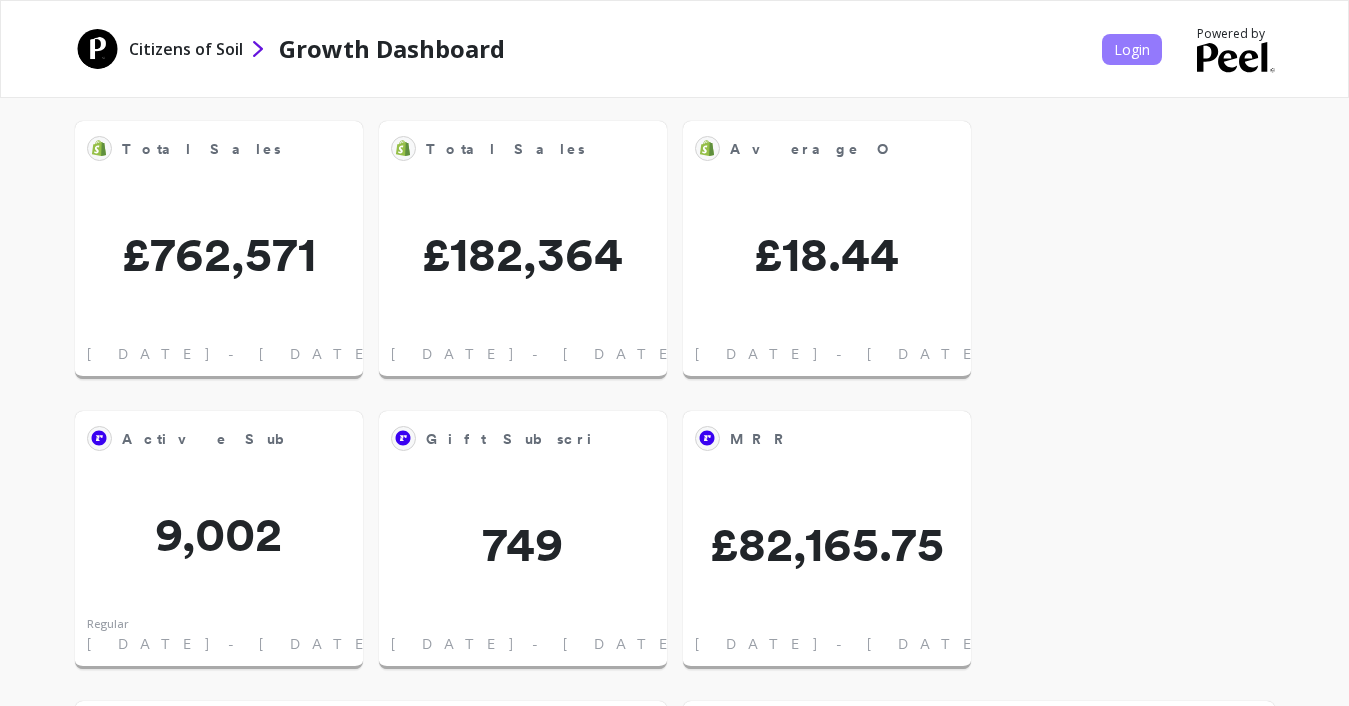 click on "Login" at bounding box center [1132, 49] 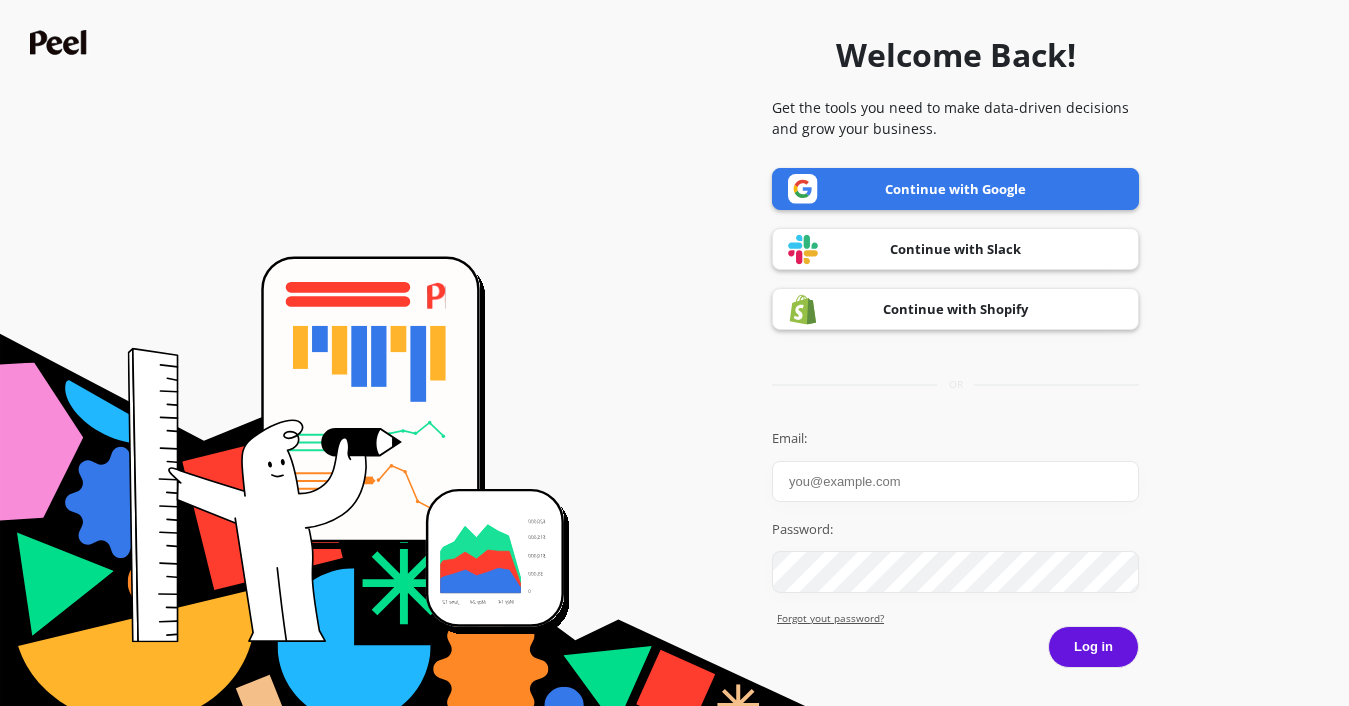 scroll, scrollTop: 0, scrollLeft: 0, axis: both 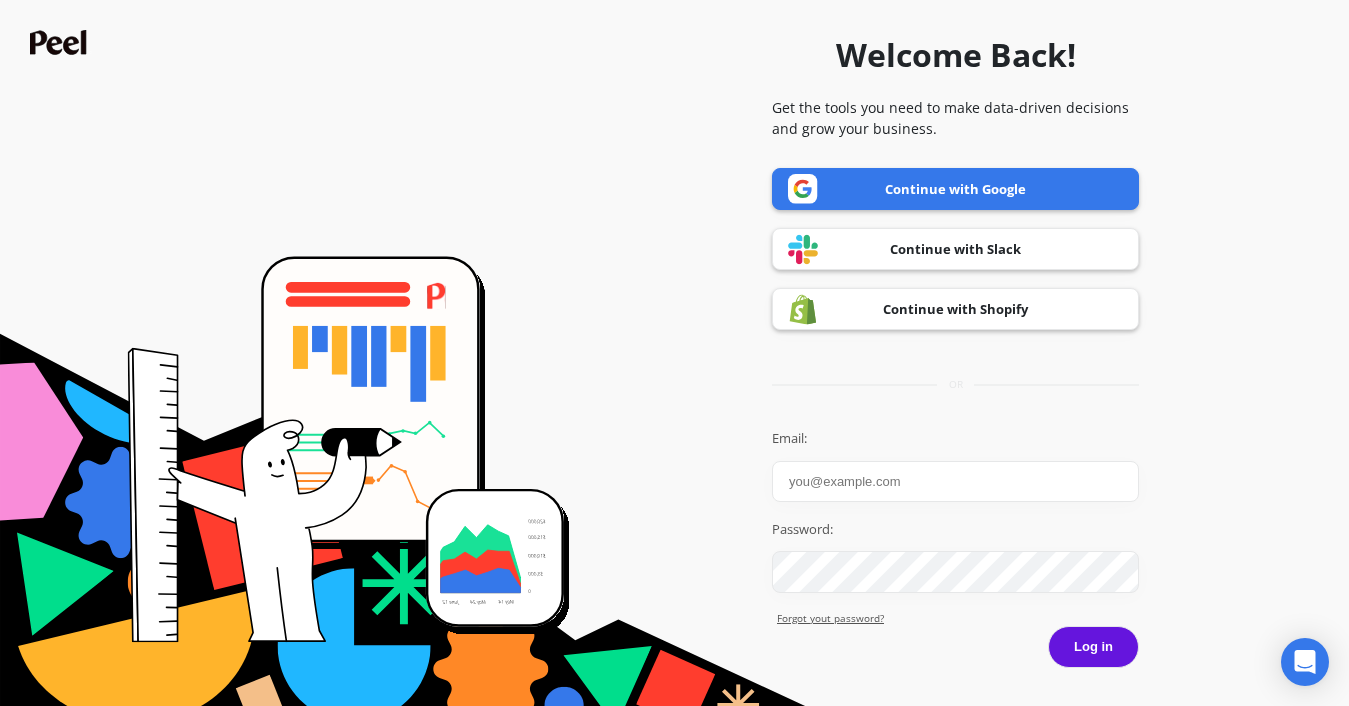 click on "Continue with Google" at bounding box center (955, 189) 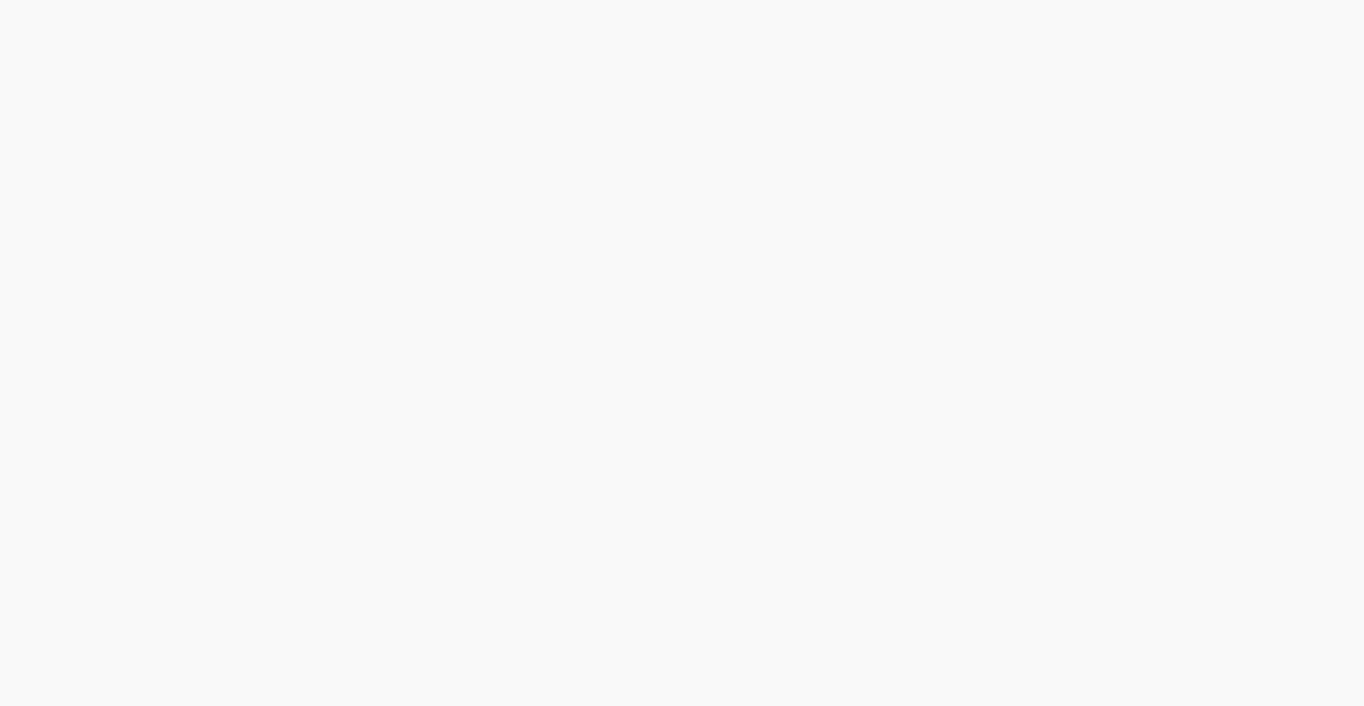 scroll, scrollTop: 0, scrollLeft: 0, axis: both 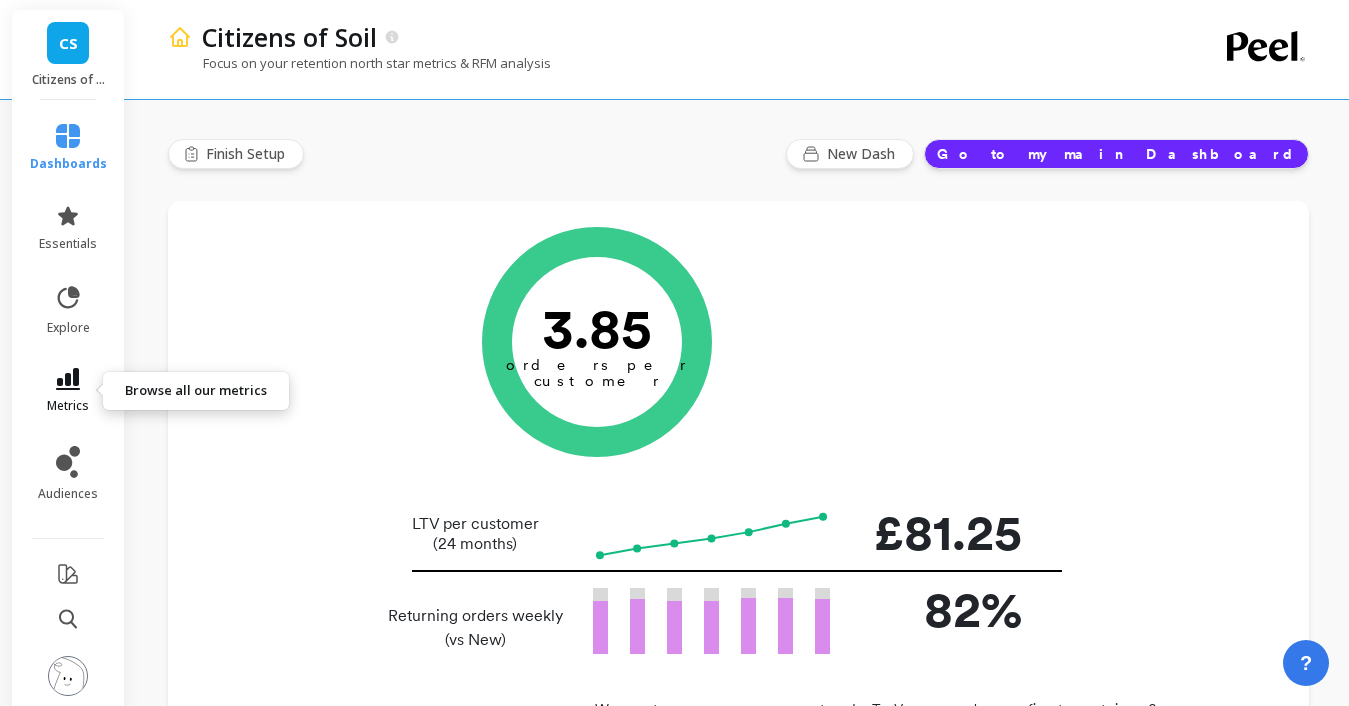 click at bounding box center [68, 379] 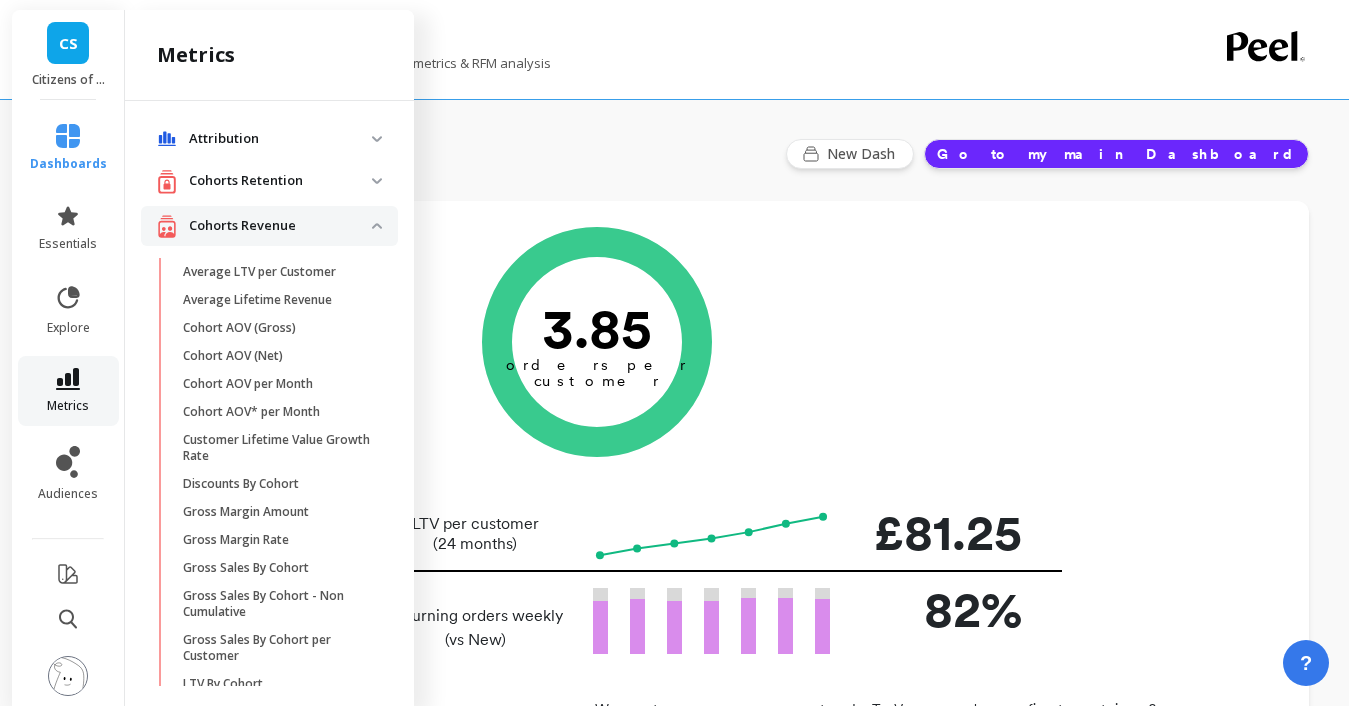scroll, scrollTop: 1035, scrollLeft: 0, axis: vertical 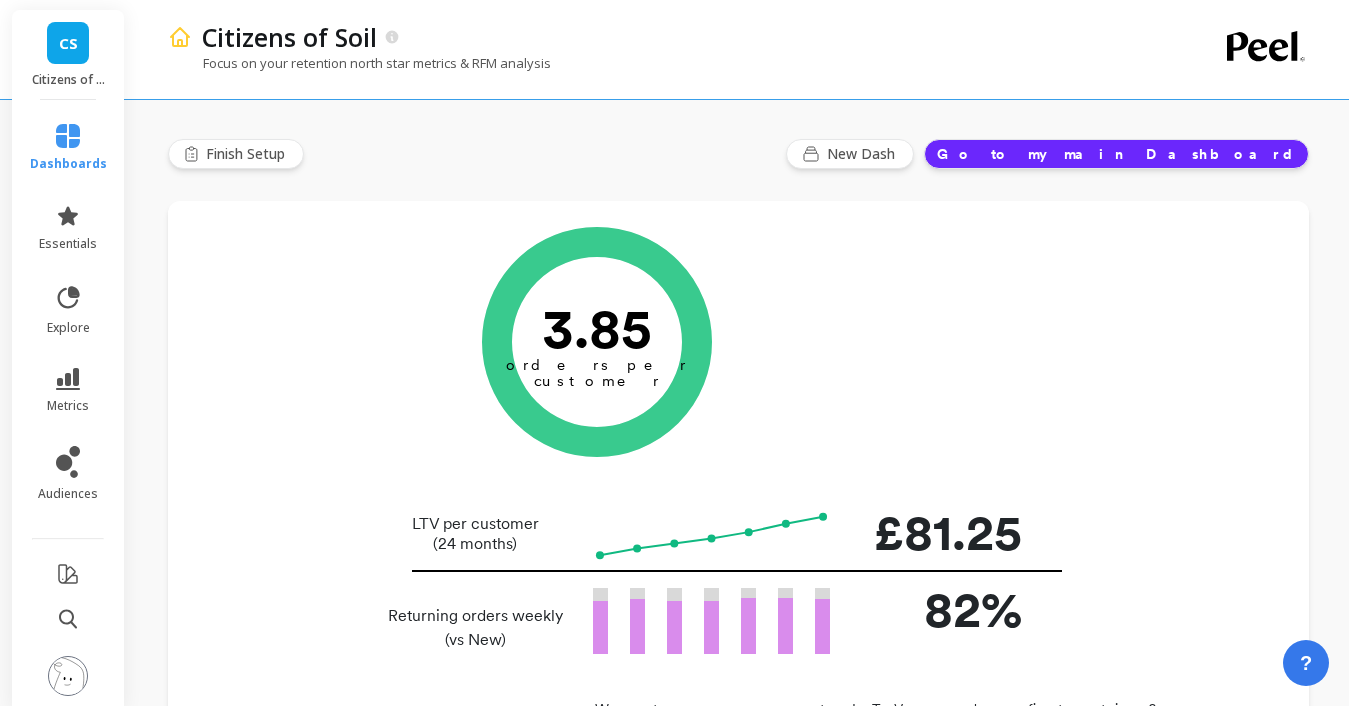 click on "Finish Setup New Dash Go to my main Dashboard Orders per Customer is a core growth metric. The goal is to reach 3 orders per customer. 3.85 orders per customer LTV per customer   (24 months) £81.25 Returning orders weekly (vs New) 82% Recommendations Want more accurate LTV and profit metrics?   Take a minute to update your costs   or import them from Shopify. Explore all of your customers using our RFM analysis As of last night | 6 months ago RFM Segments RFM stands for  Recency ,  Frequency , and  Monetary value , each corresponding to some key customer trait: number of days since the last order, total number of orders and Lifetime Value. Customers are bucketed in 5 groups on each score to be placed on the map below and each associated with one of ten customer segments. 17,998 customers Frequency + Monetary (orders + revenue) 5 4 3 2 1 10 % 1,871 Champions 7  days since their last order 10.12  orders per customer £181.24  Average LTR per customer 16 % 2,863 Loyal Customers 34  days since their last order %" at bounding box center [738, 1461] 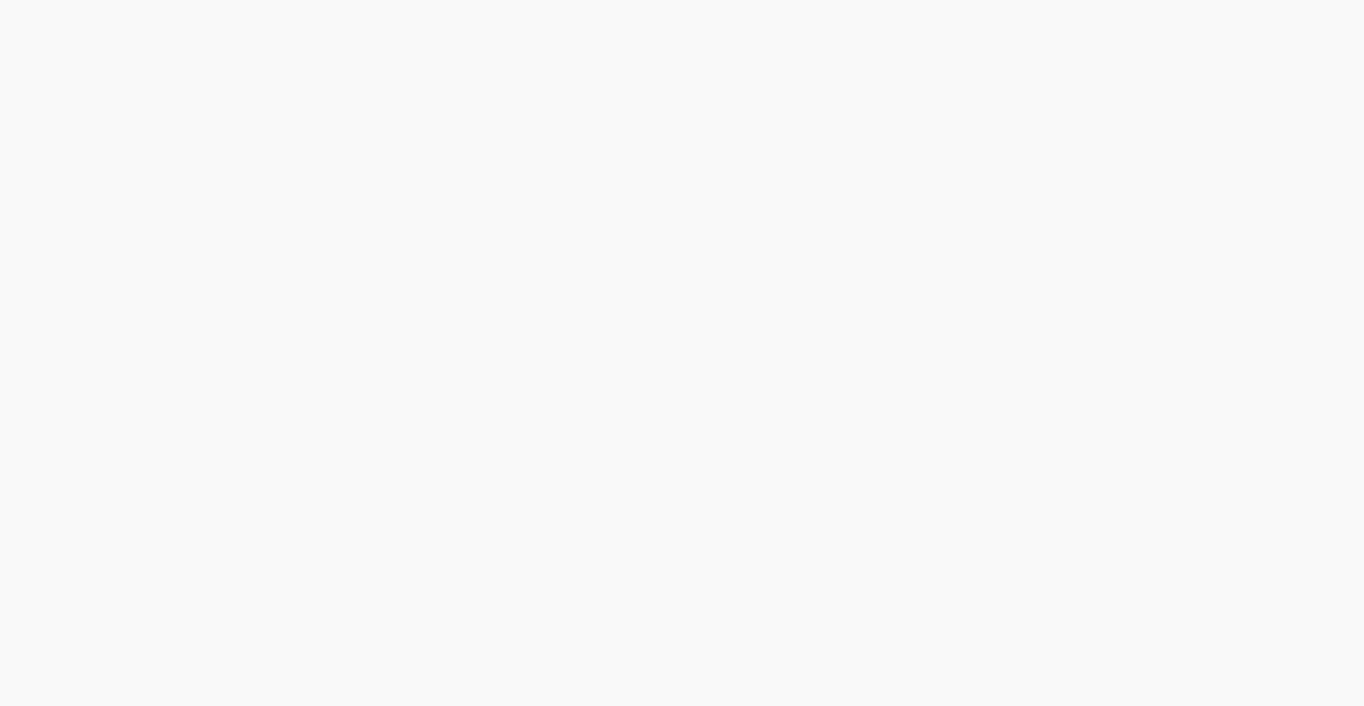scroll, scrollTop: 0, scrollLeft: 0, axis: both 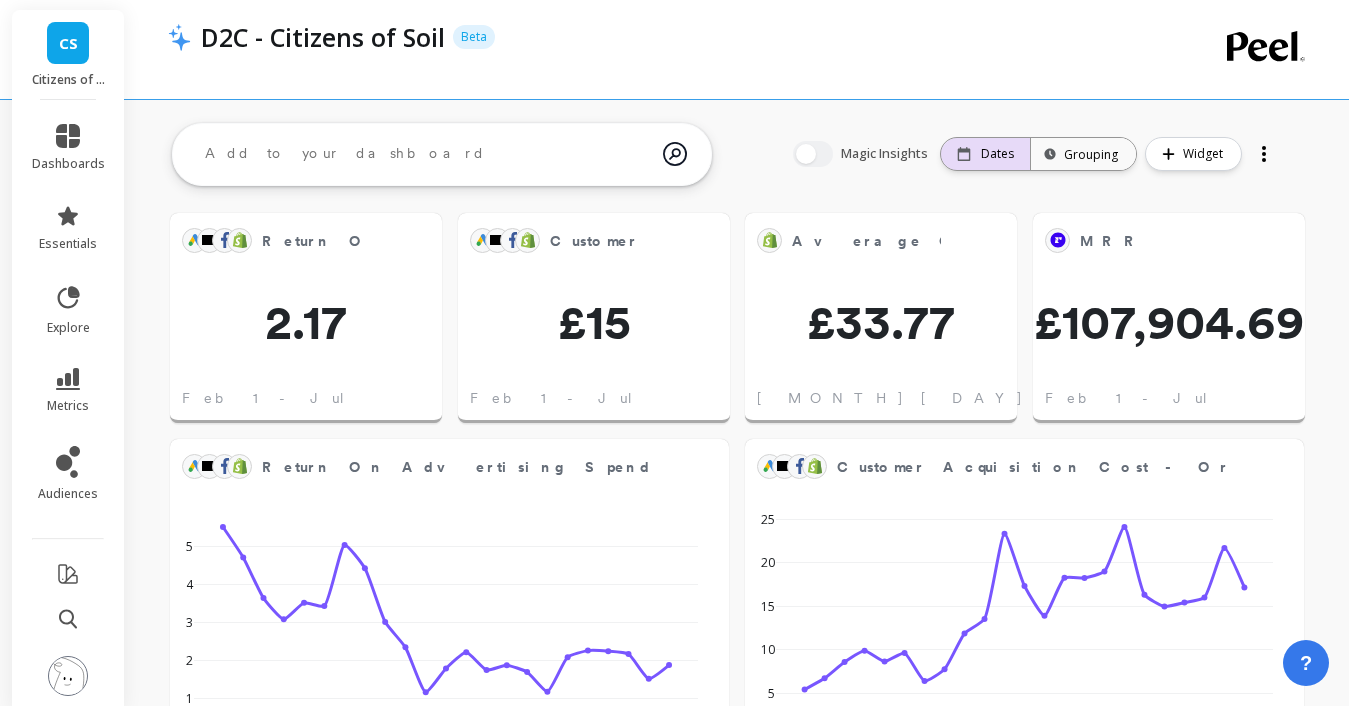 click on "Dates" at bounding box center [985, 154] 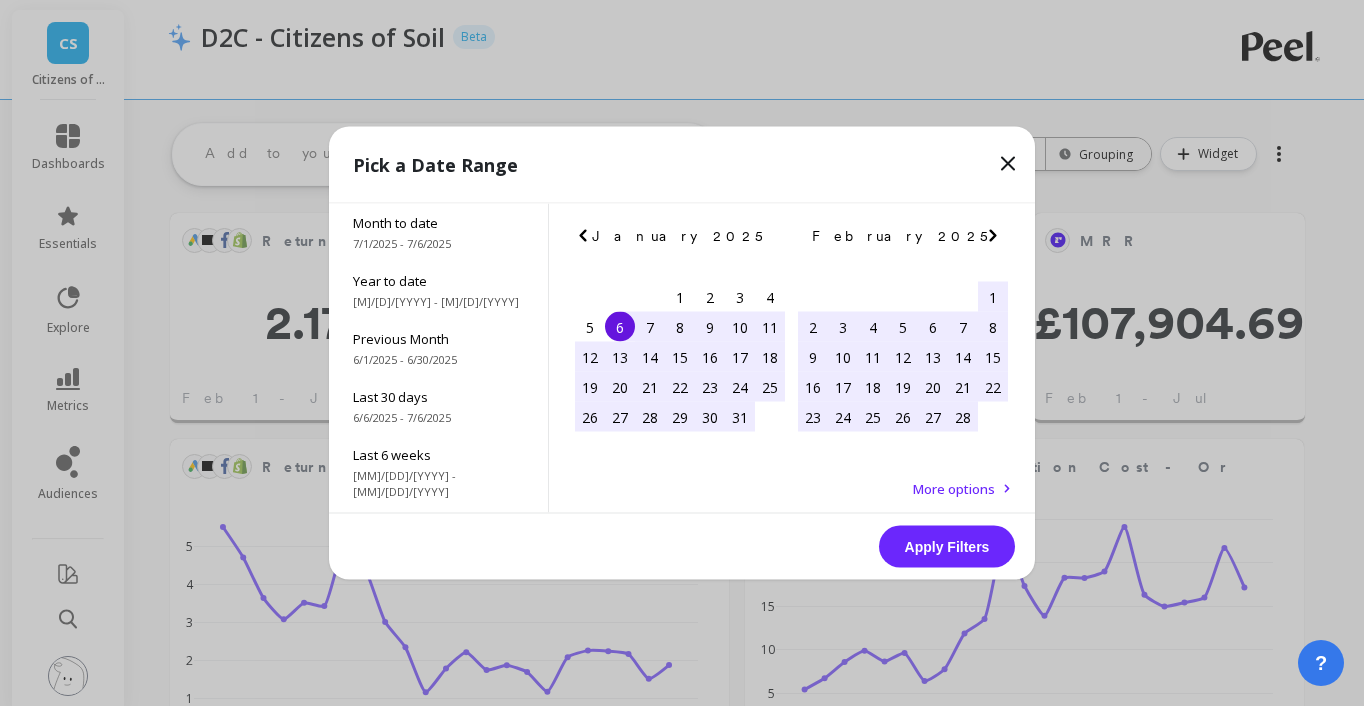 scroll, scrollTop: 16, scrollLeft: 16, axis: both 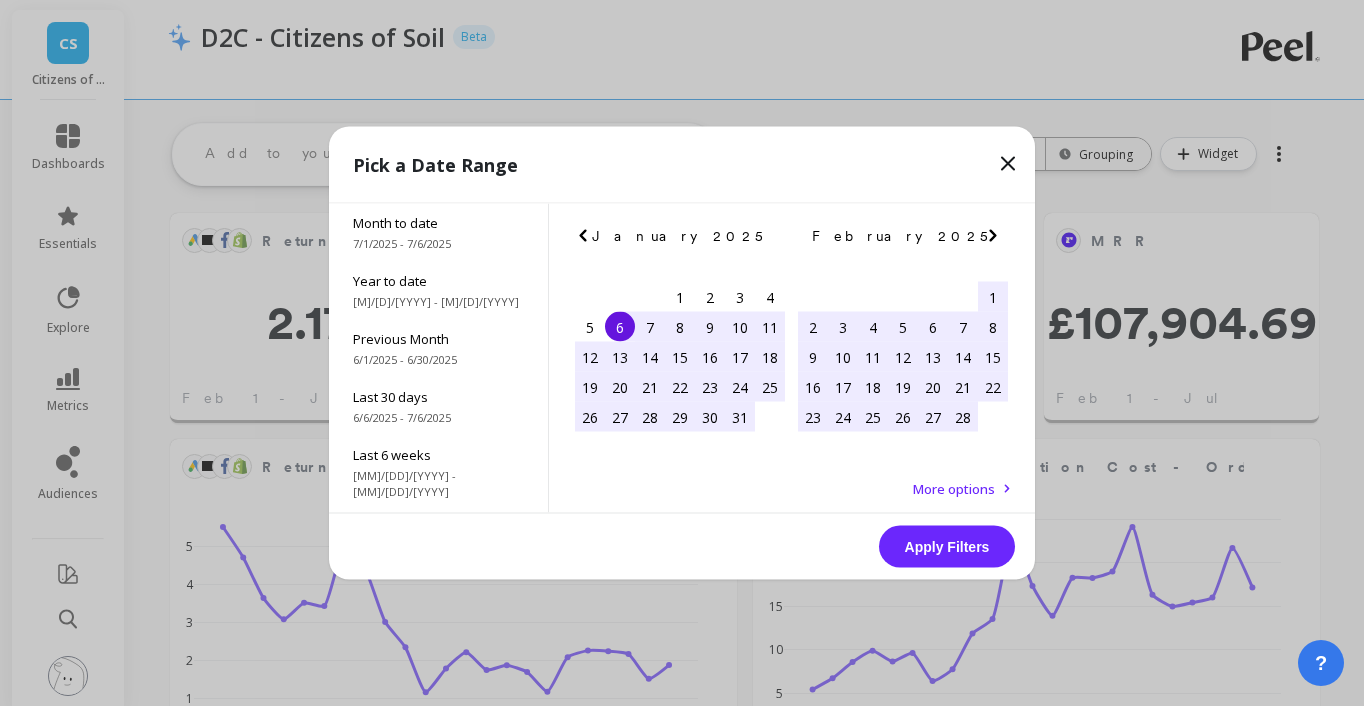 click at bounding box center [0, 0] 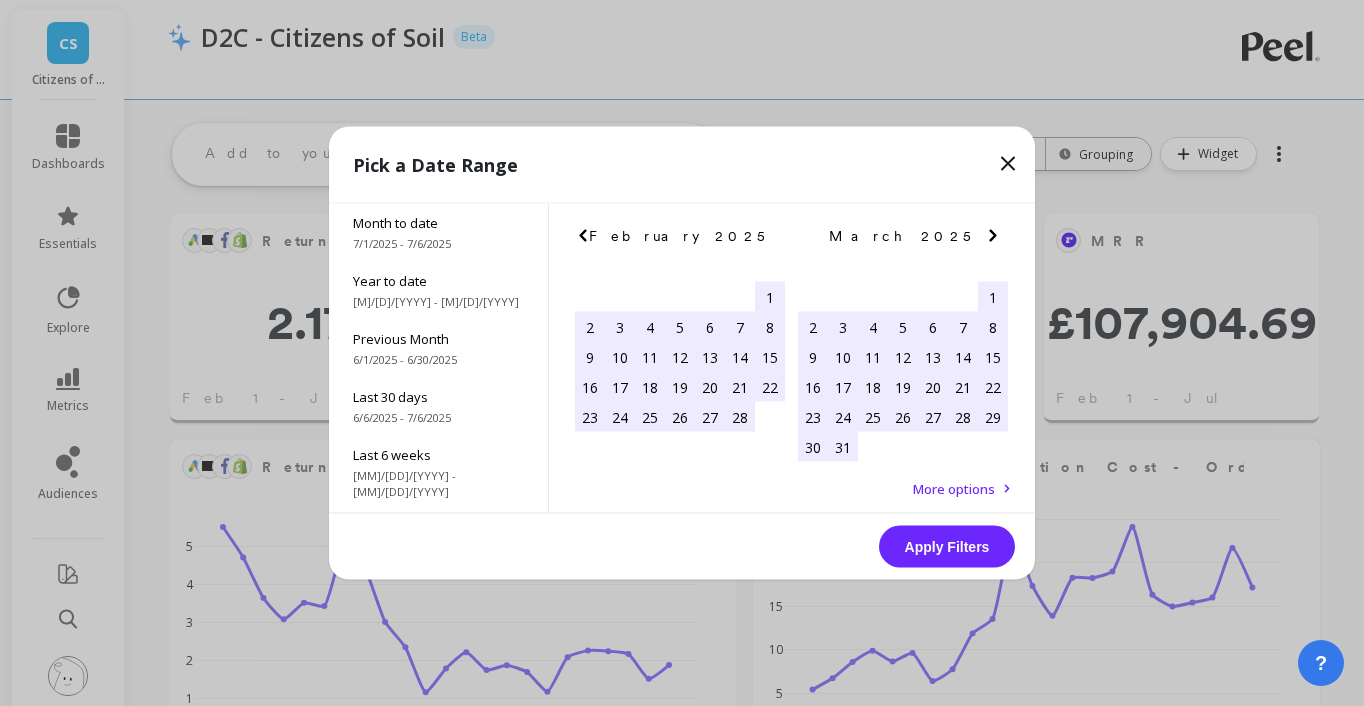 click at bounding box center (0, 0) 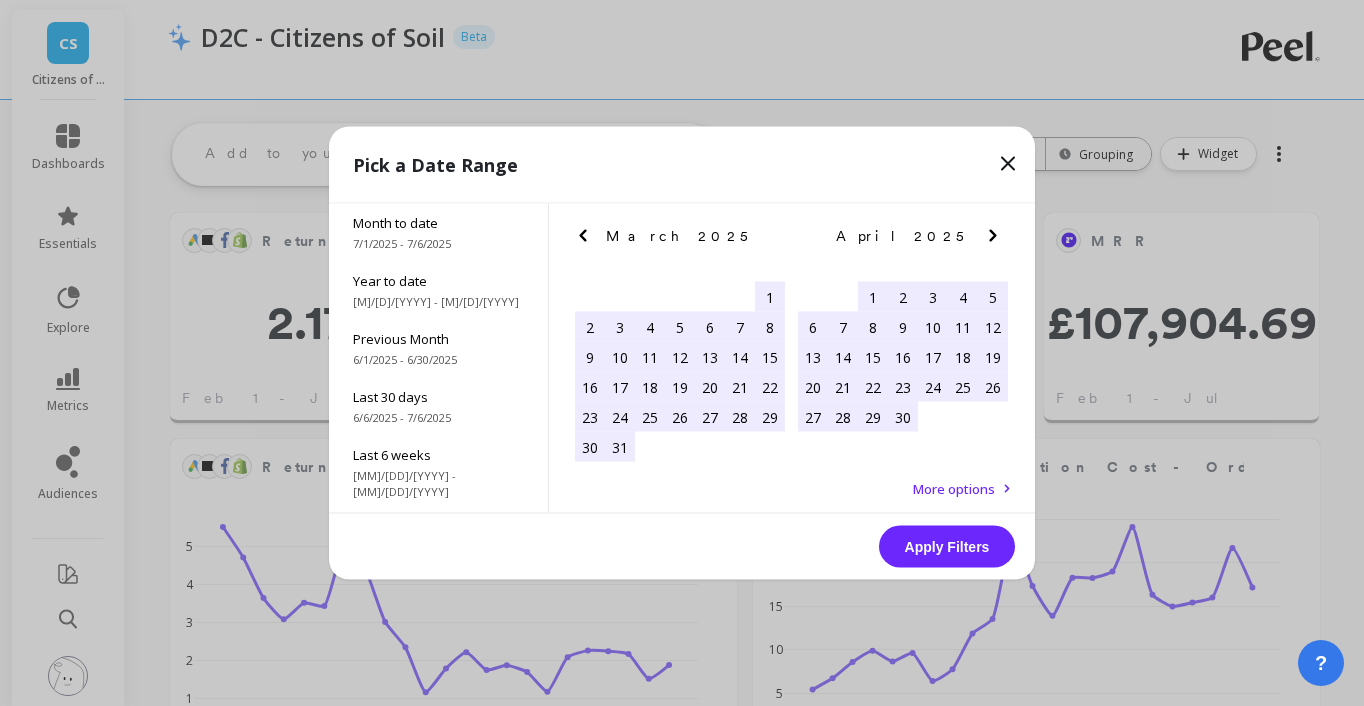 click on "1" at bounding box center (873, 297) 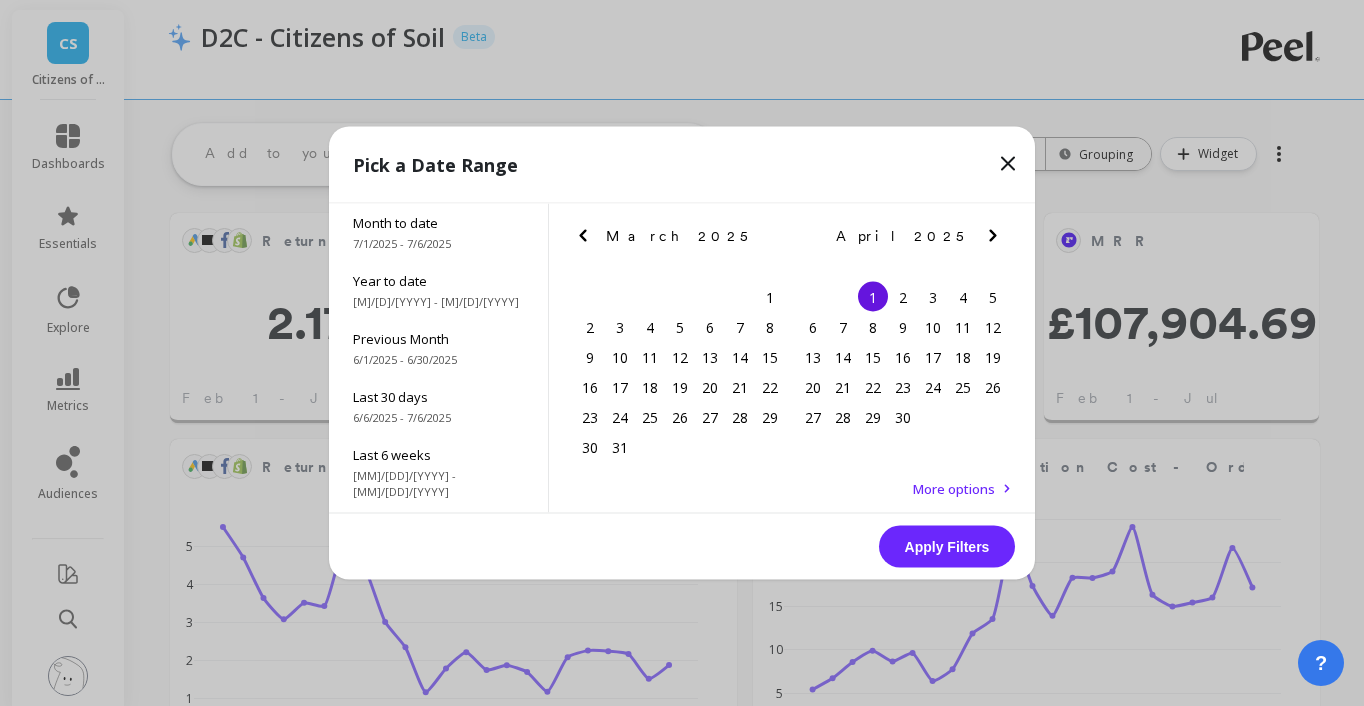 click at bounding box center (0, 0) 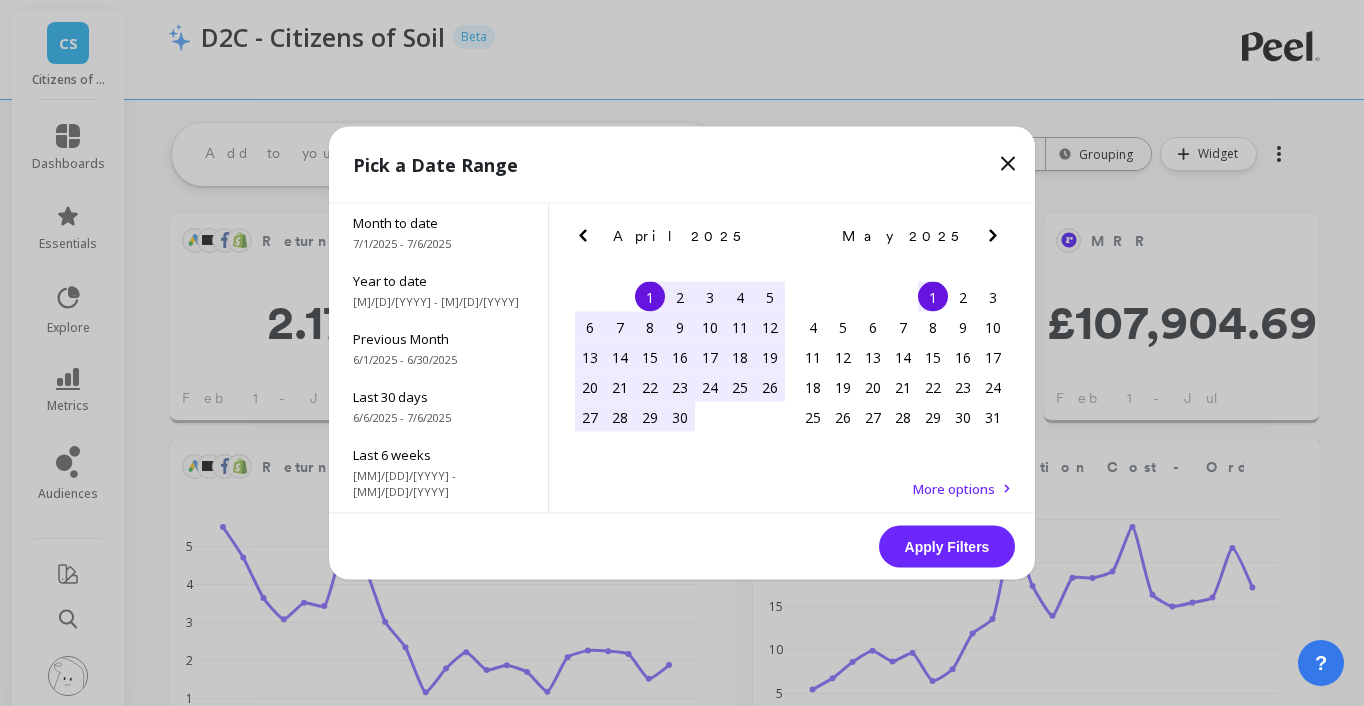 click at bounding box center (0, 0) 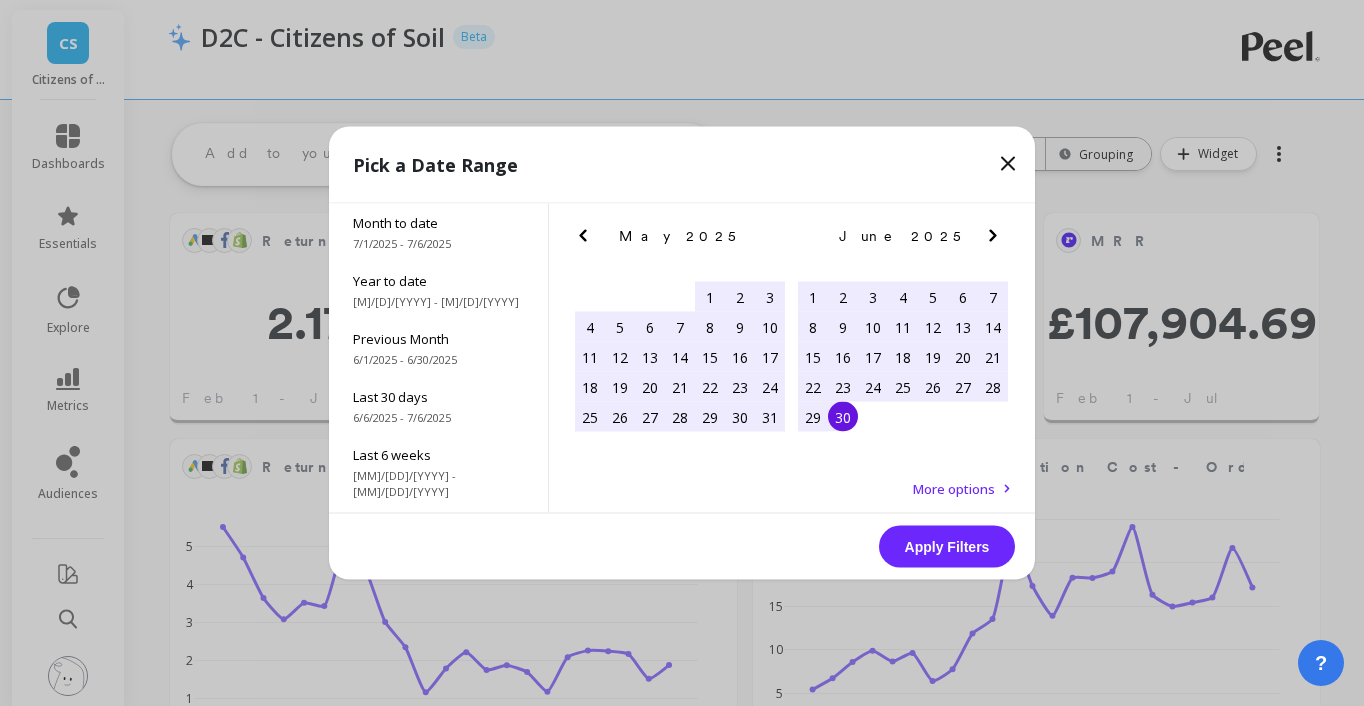 drag, startPoint x: 846, startPoint y: 426, endPoint x: 861, endPoint y: 435, distance: 17.492855 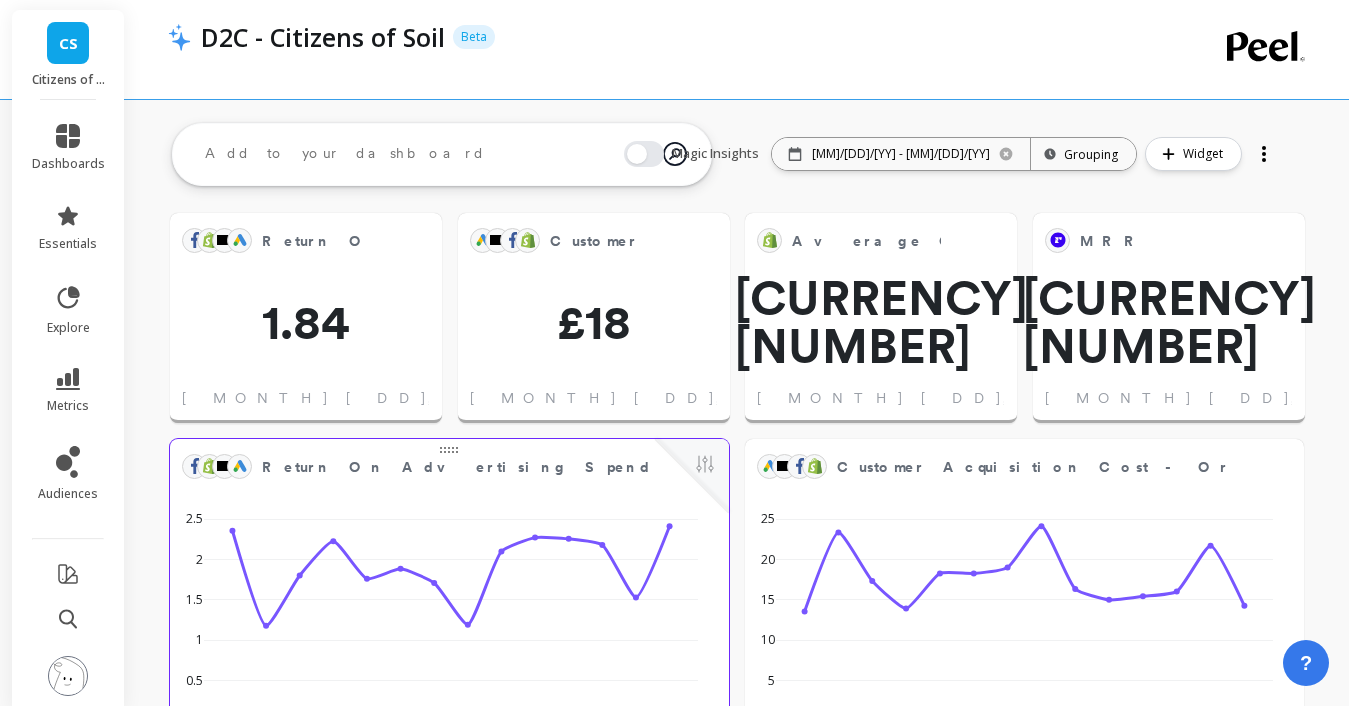 scroll, scrollTop: 16, scrollLeft: 16, axis: both 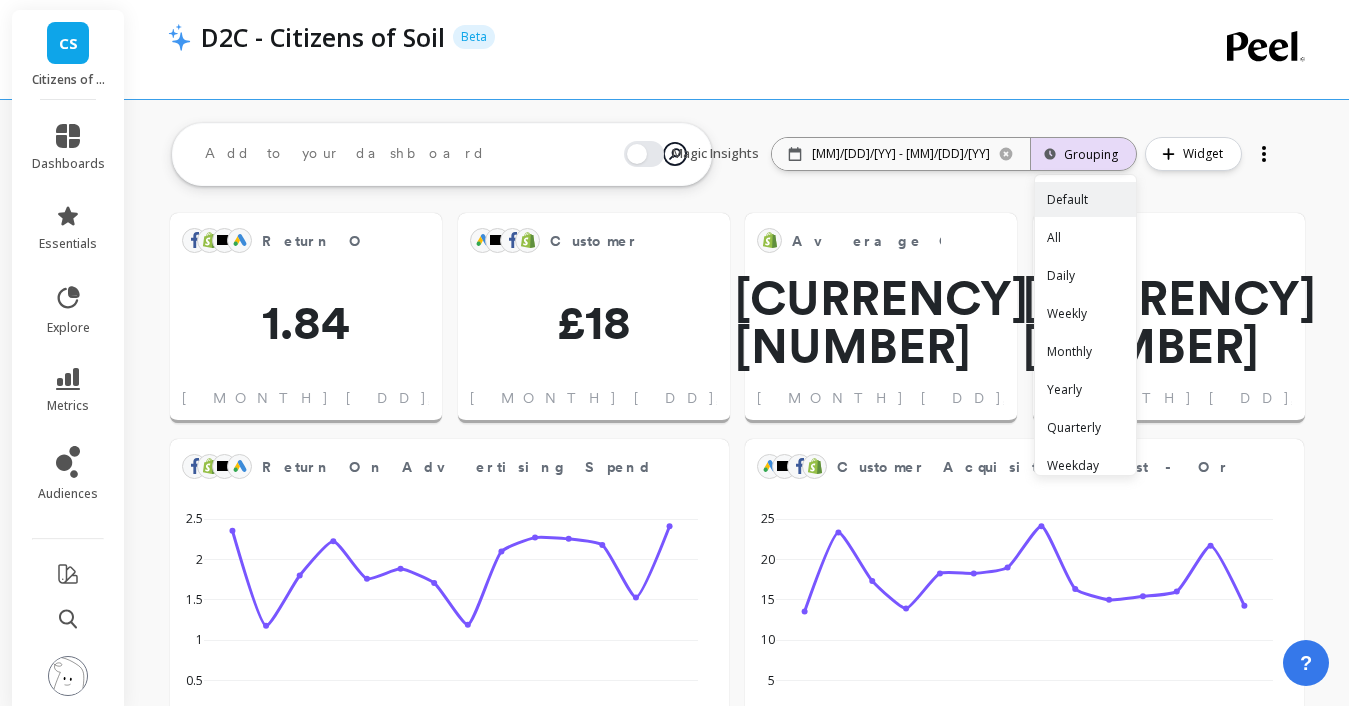 click on "Grouping" at bounding box center (1083, 154) 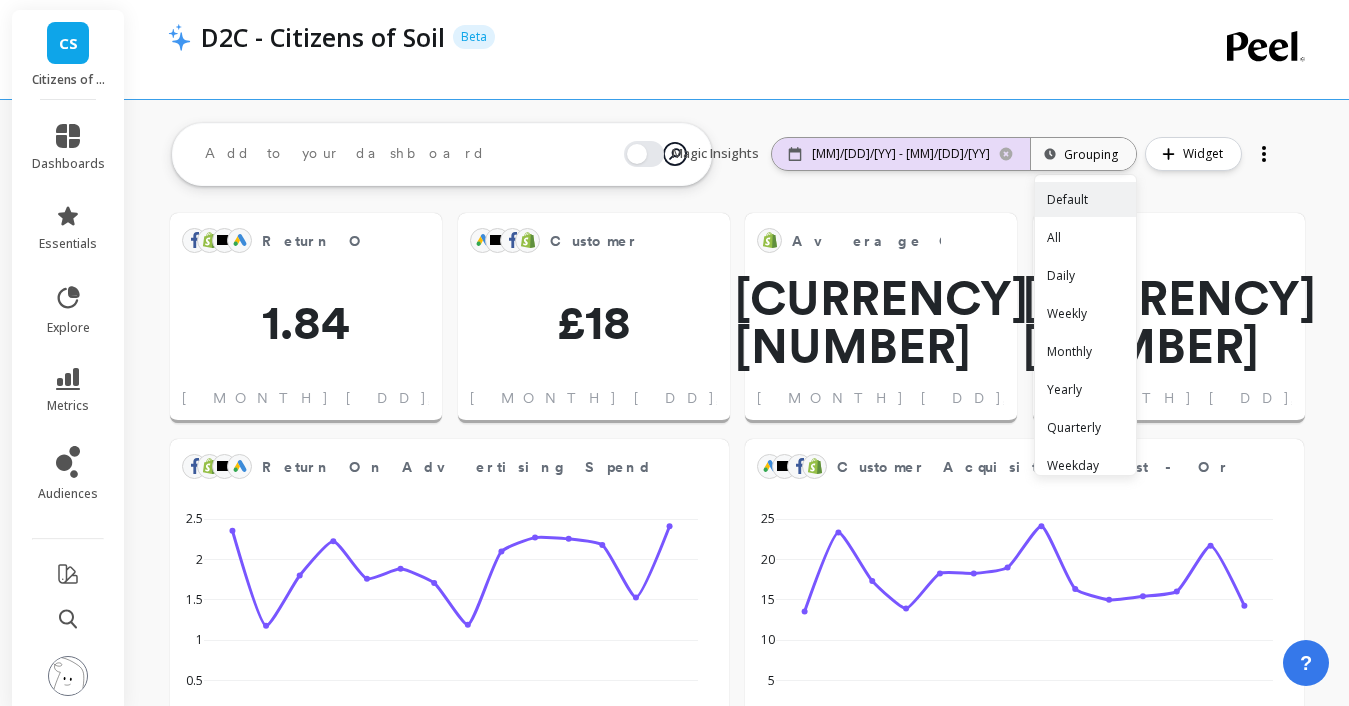 click on "[MM]/[DD]/[YY] - [MM]/[DD]/[YY]" at bounding box center [901, 154] 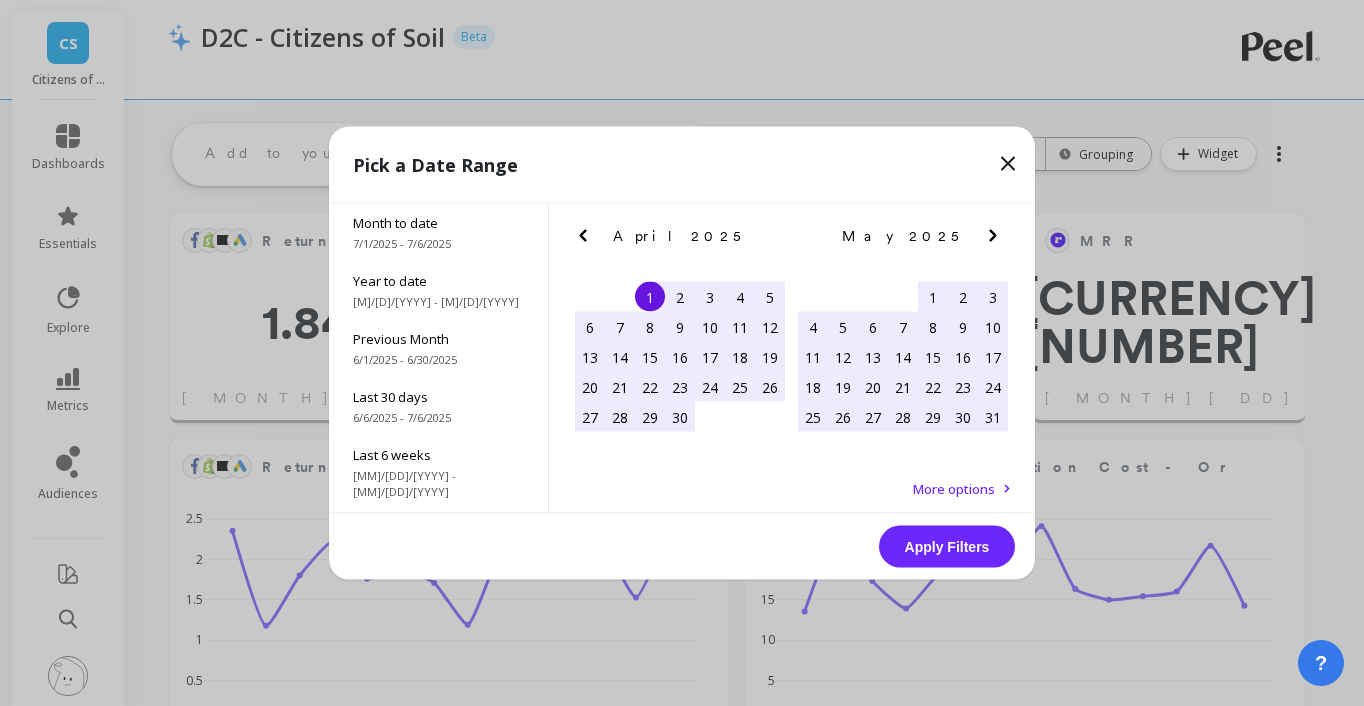 click on "More options" at bounding box center (954, 489) 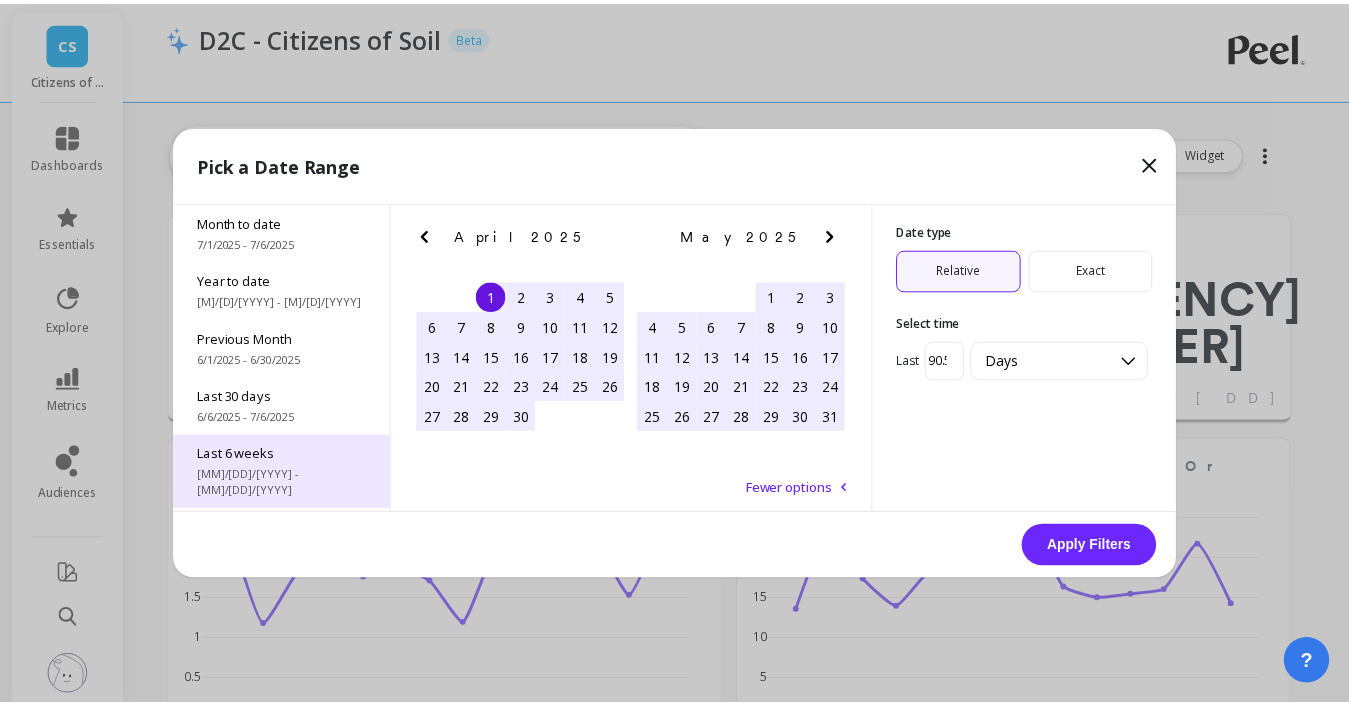 scroll, scrollTop: 271, scrollLeft: 0, axis: vertical 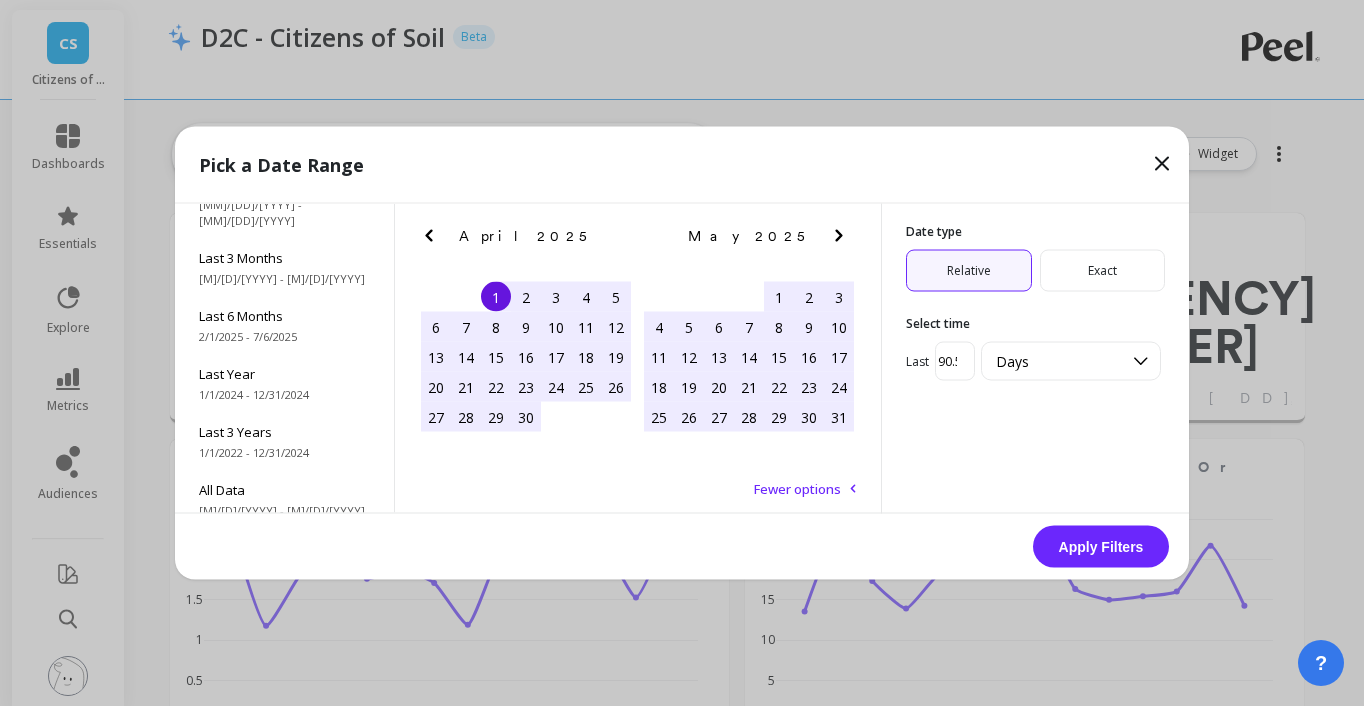 click at bounding box center (1162, 164) 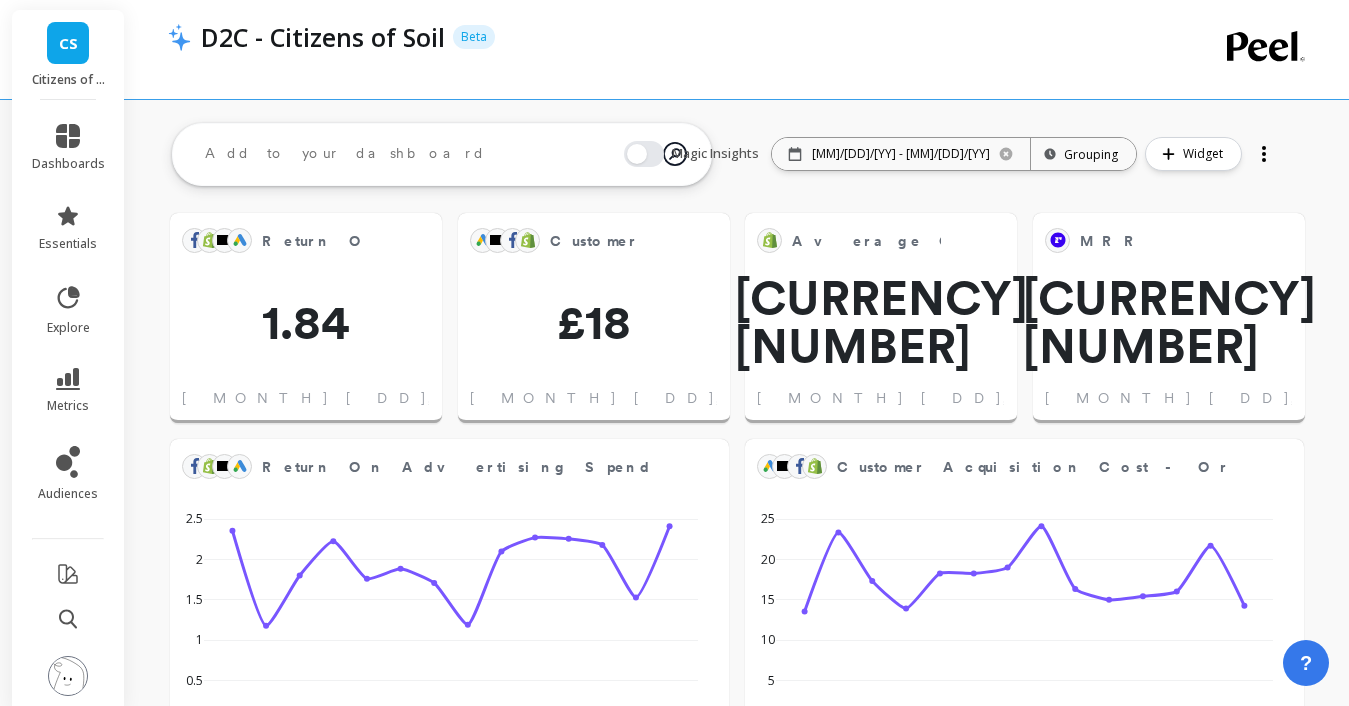 click at bounding box center [1264, 154] 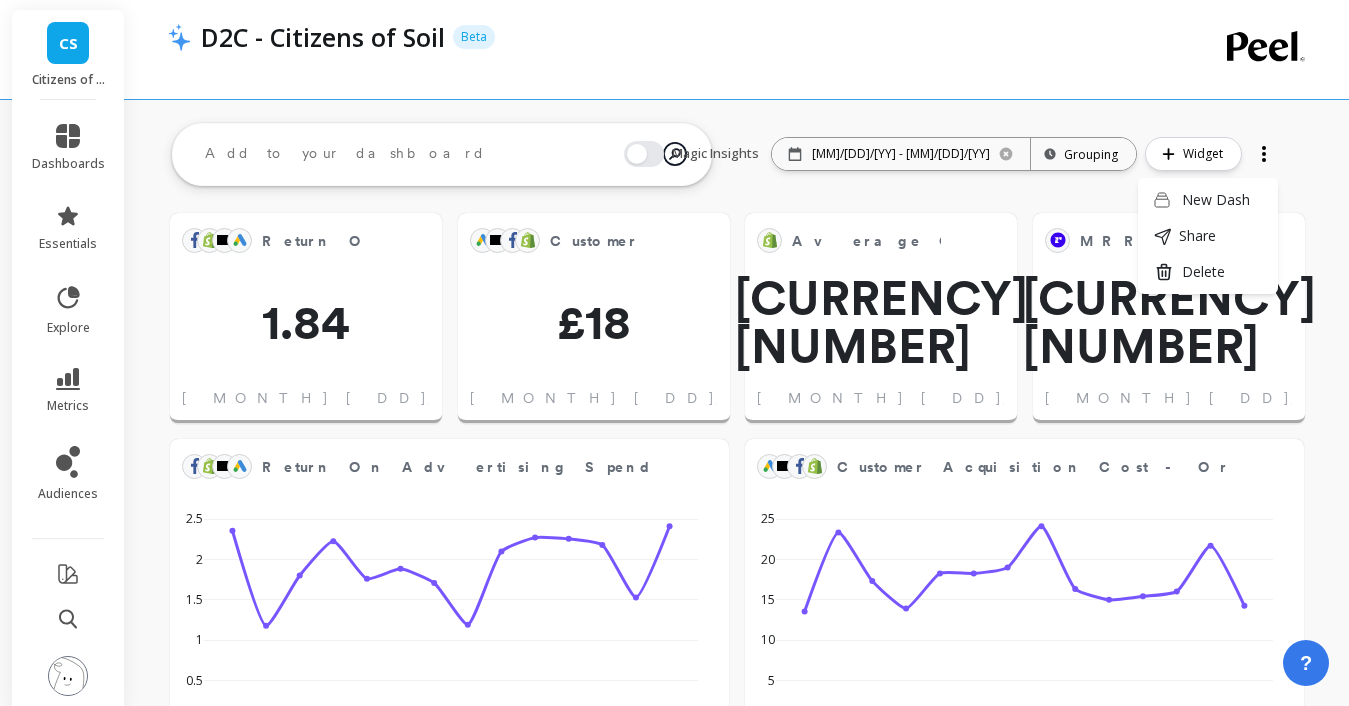 click on "Return On Advertising Spend from new customers Edit Widget & Insights [PERCENT] [CURRENCY][NUMBER] [MONTH] [DD], [YEAR] Customer Acquisition Cost - Order Edit Widget & Insights [CURRENCY][NUMBER] [MONTH] [DD], [YEAR] Average Order Value (New) Edit Widget & Insights [CURRENCY][NUMBER] [MONTH] [DD], [YEAR] MRR Edit Widget & Insights [CURRENCY][NUMBER] [MONTH] [DD], [YEAR] Monthly Subscribers Churn Rate Edit Widget & Insights [PERCENT] [MONTH] [DD], [YEAR] New Subscriptions Edit Widget & Insights       [MONTH] [DD] [MONTH] [DD] [MONTH] [DD] 0 200 400 600 800 1000 1200 Overall [MONTH] [DD] - [MONTH] [DD], [YEAR] (Monthly grouping) Subscriber Retention per Cohort Edit Widget & Insights [NUMBER] [PERCENT] [PERCENT] [PERCENT] [PERCENT] [PERCENT] [PERCENT] [PERCENT] [PERCENT] [PERCENT] [PERCENT] [NUMBER] [PERCENT] [PERCENT] [PERCENT] [PERCENT] [PERCENT] [PERCENT] [PERCENT] [PERCENT] [PERCENT] [PERCENT] [NUMBER] [PERCENT] [PERCENT] [PERCENT] [PERCENT] [PERCENT] [PERCENT] [PERCENT] [PERCENT] [PERCENT] [PERCENT] [NUMBER] [PERCENT] [PERCENT] [PERCENT] [PERCENT] [PERCENT] [PERCENT] [PERCENT] [PERCENT] [PERCENT] [NUMBER] [PERCENT] [PERCENT] [PERCENT] [PERCENT] [PERCENT] [PERCENT] [NUMBER] [PERCENT] [PERCENT] [PERCENT] [PERCENT] [PERCENT] [PERCENT] [NUMBER] [PERCENT] [PERCENT] [PERCENT] [PERCENT] [PERCENT] [PERCENT]" at bounding box center [737, 1903] 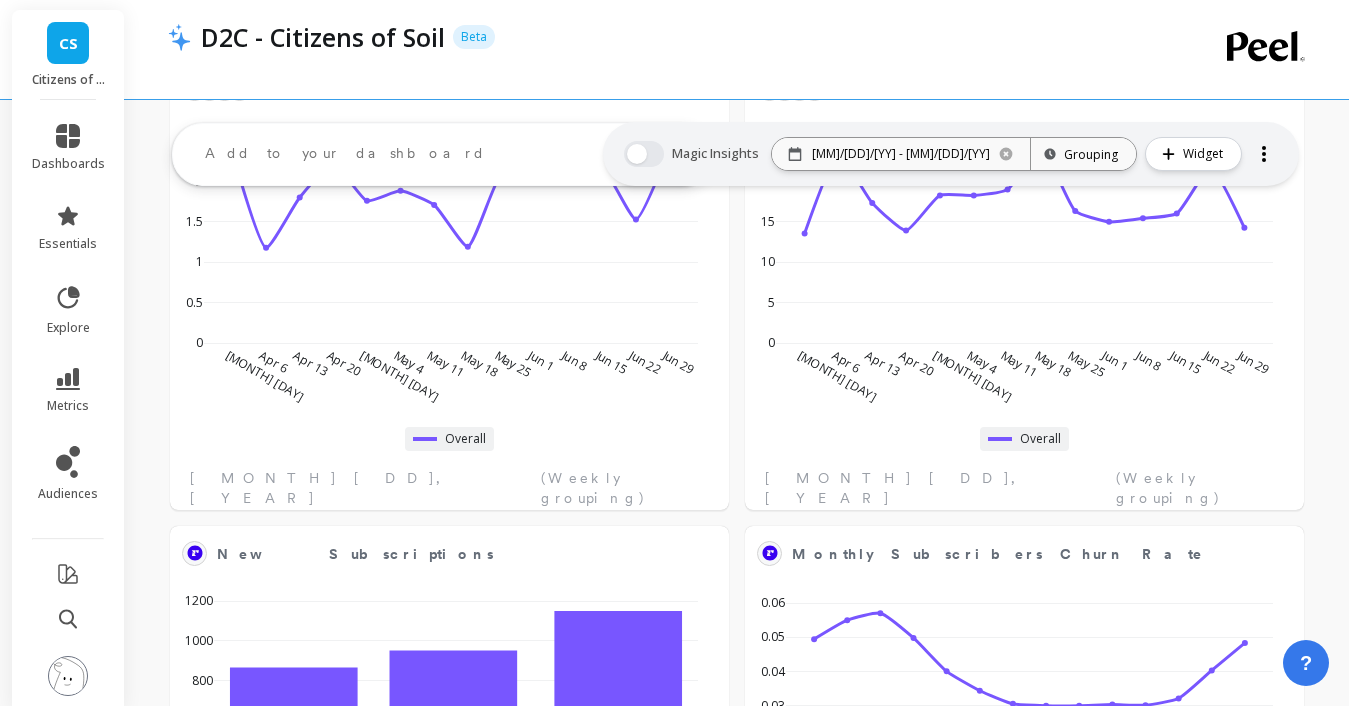scroll, scrollTop: 0, scrollLeft: 0, axis: both 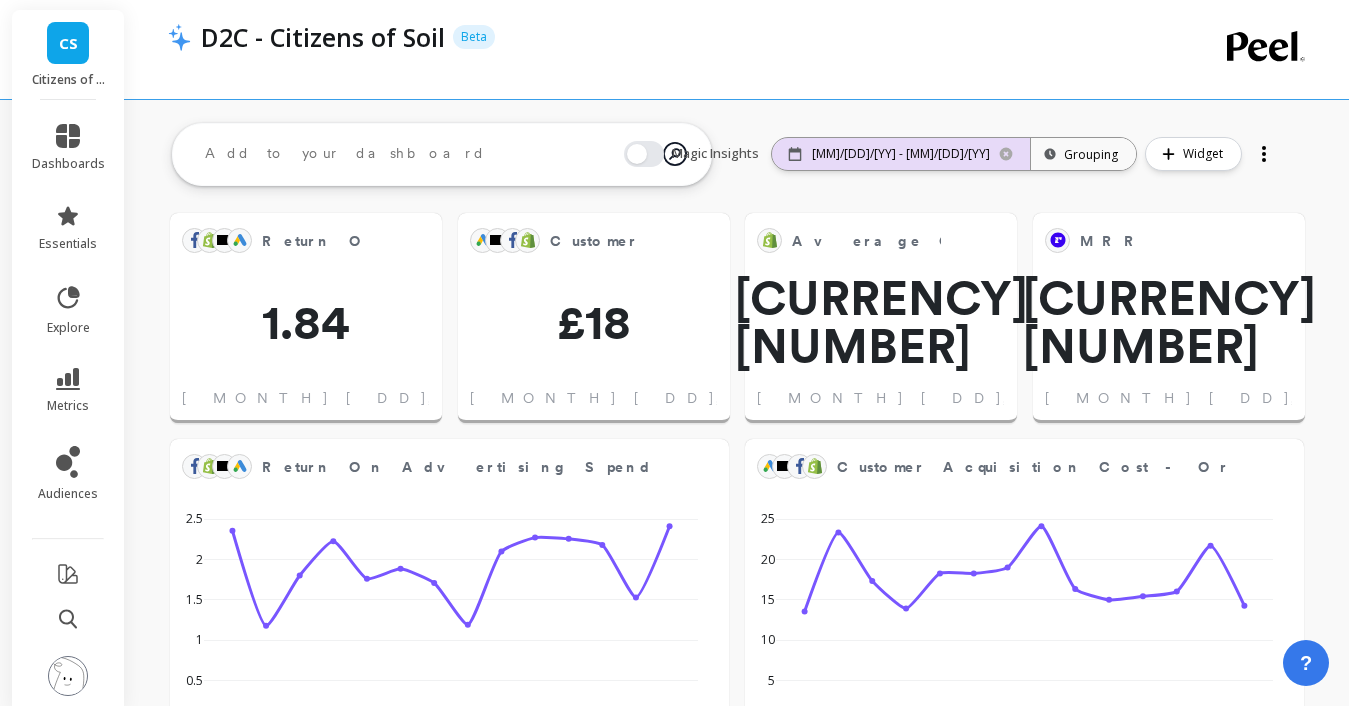 click on "[MM]/[DD]/[YY] - [MM]/[DD]/[YY]" at bounding box center [901, 154] 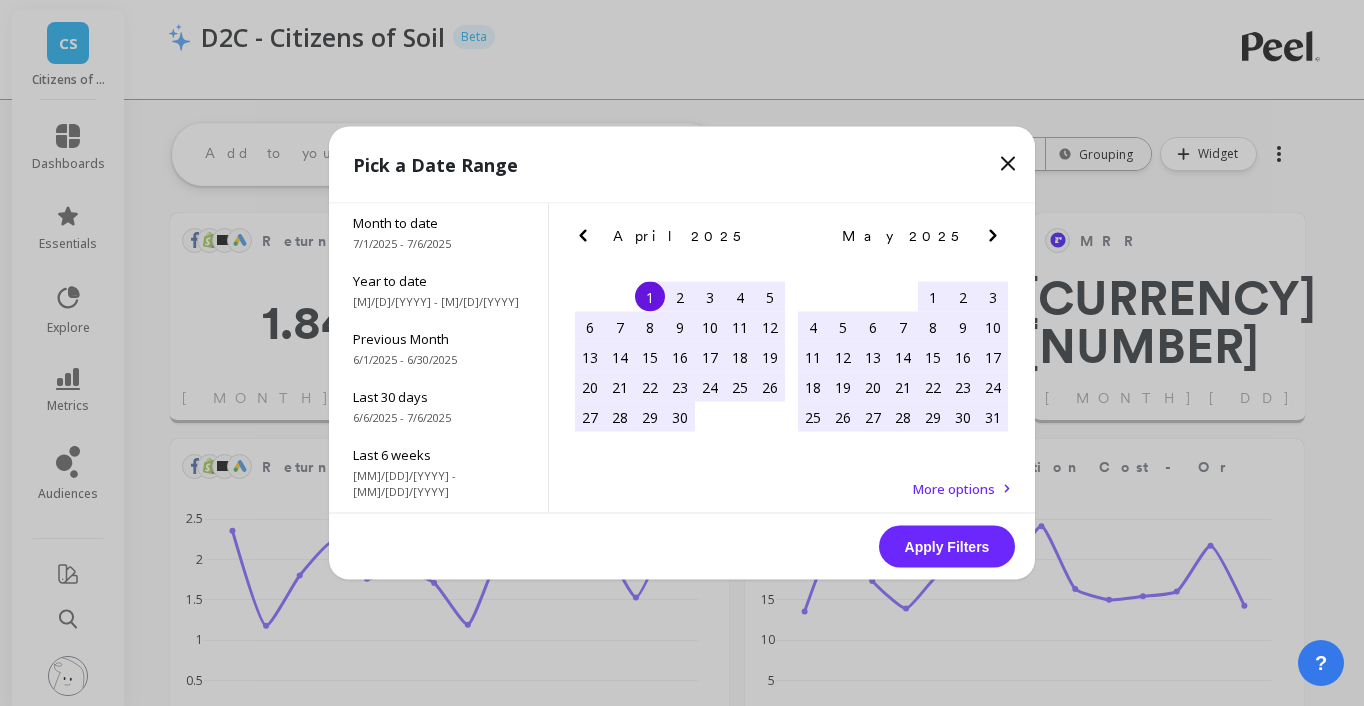 click at bounding box center [583, 236] 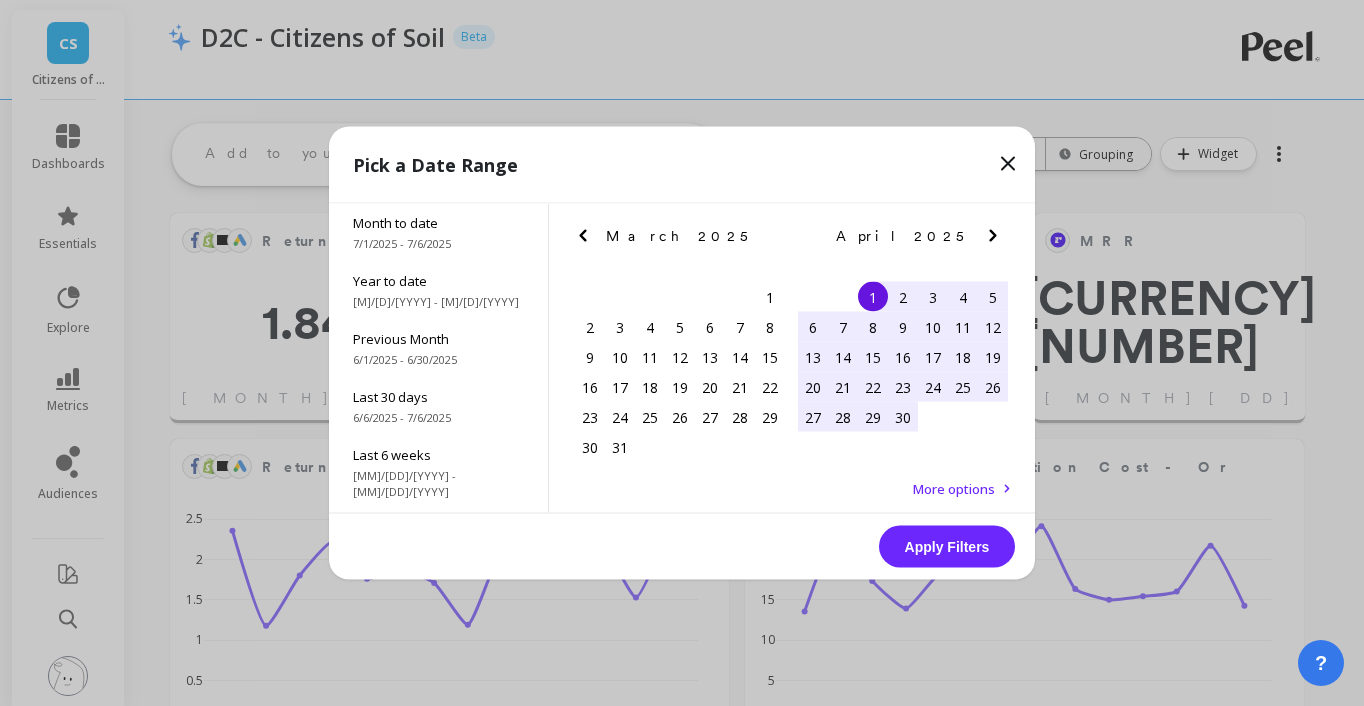 click at bounding box center [583, 236] 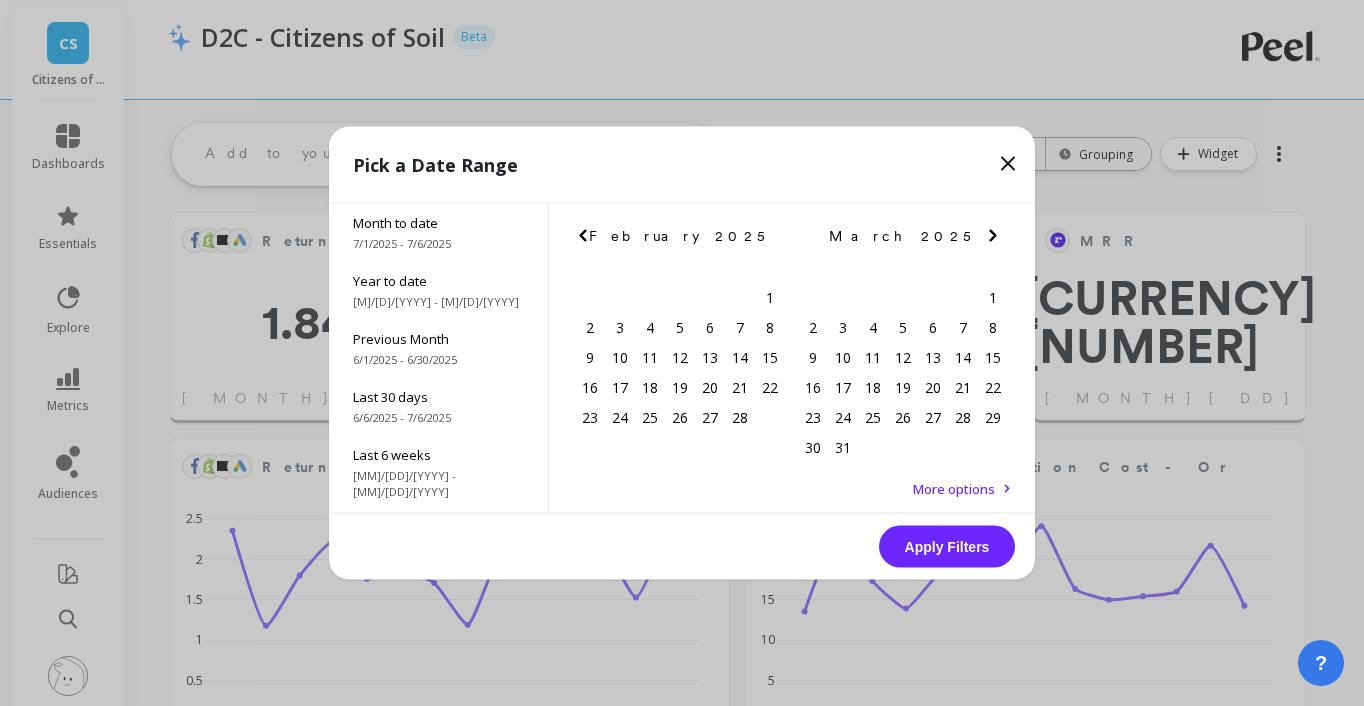 click at bounding box center [583, 236] 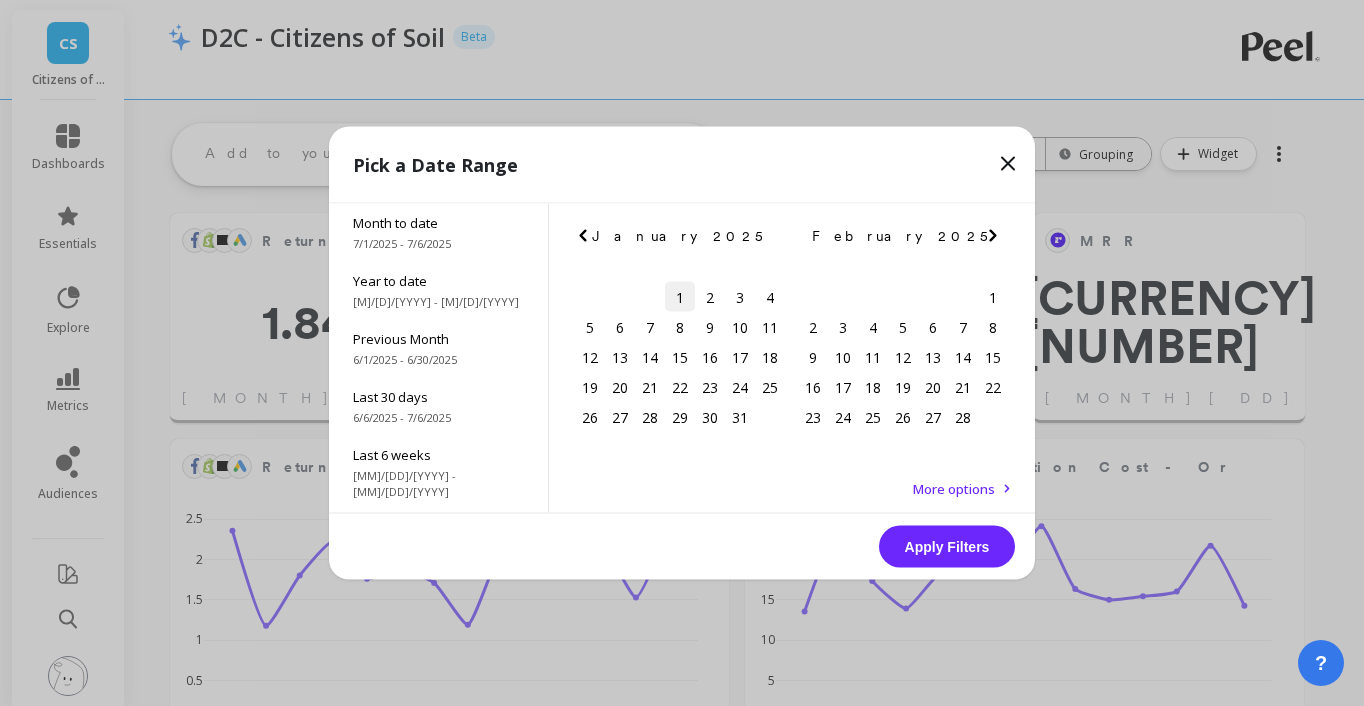 click on "1" at bounding box center (680, 297) 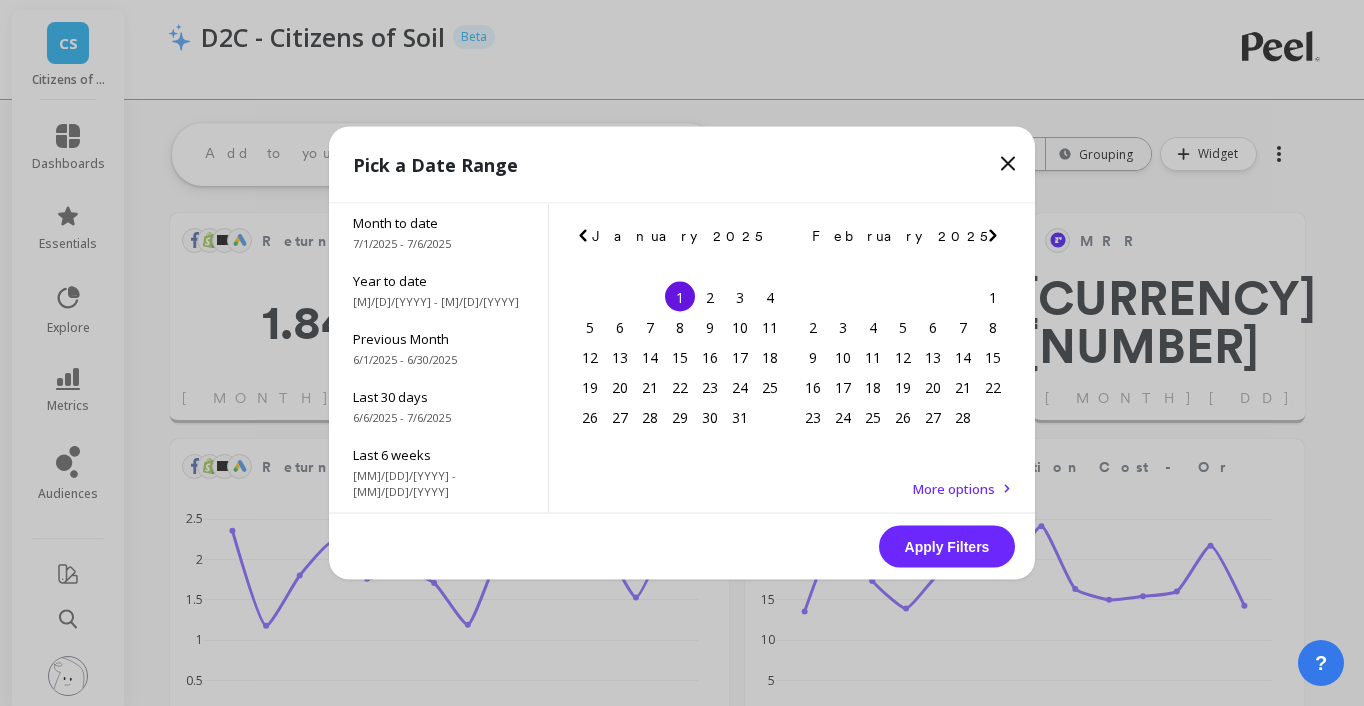 click at bounding box center (0, 0) 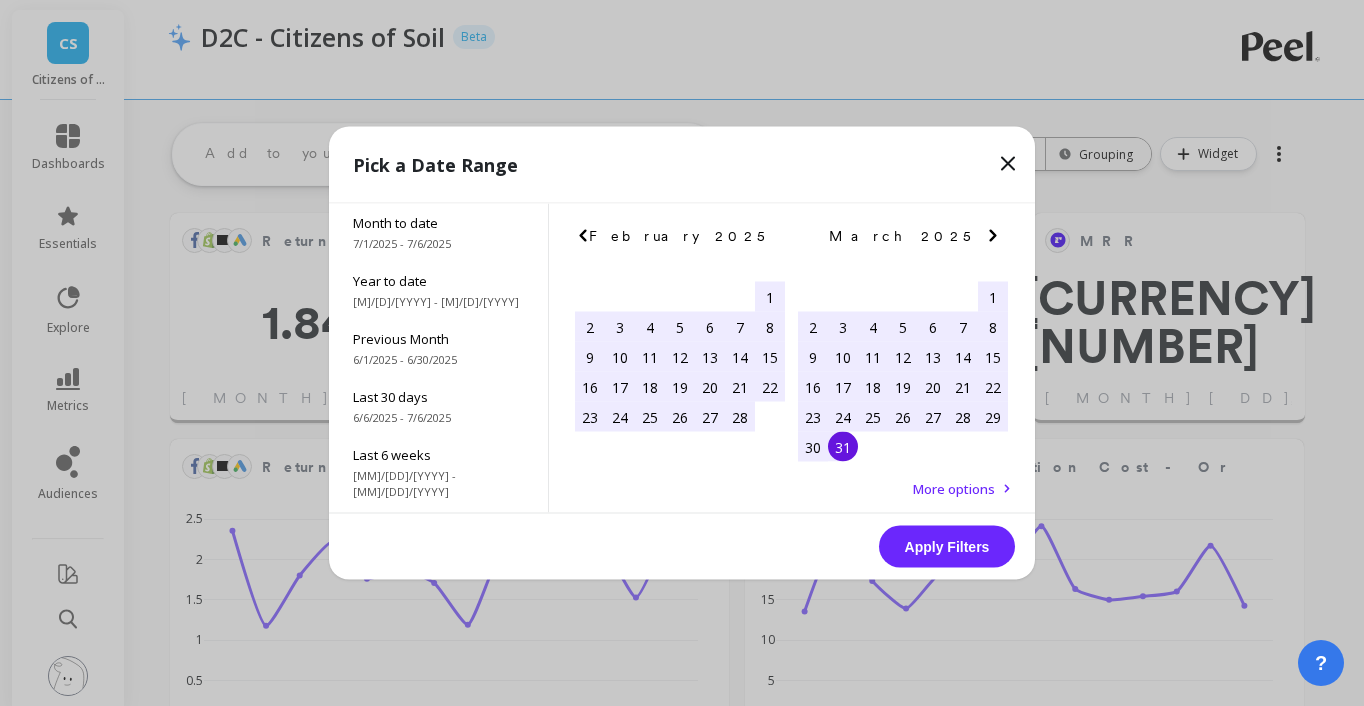 click on "31" at bounding box center (843, 447) 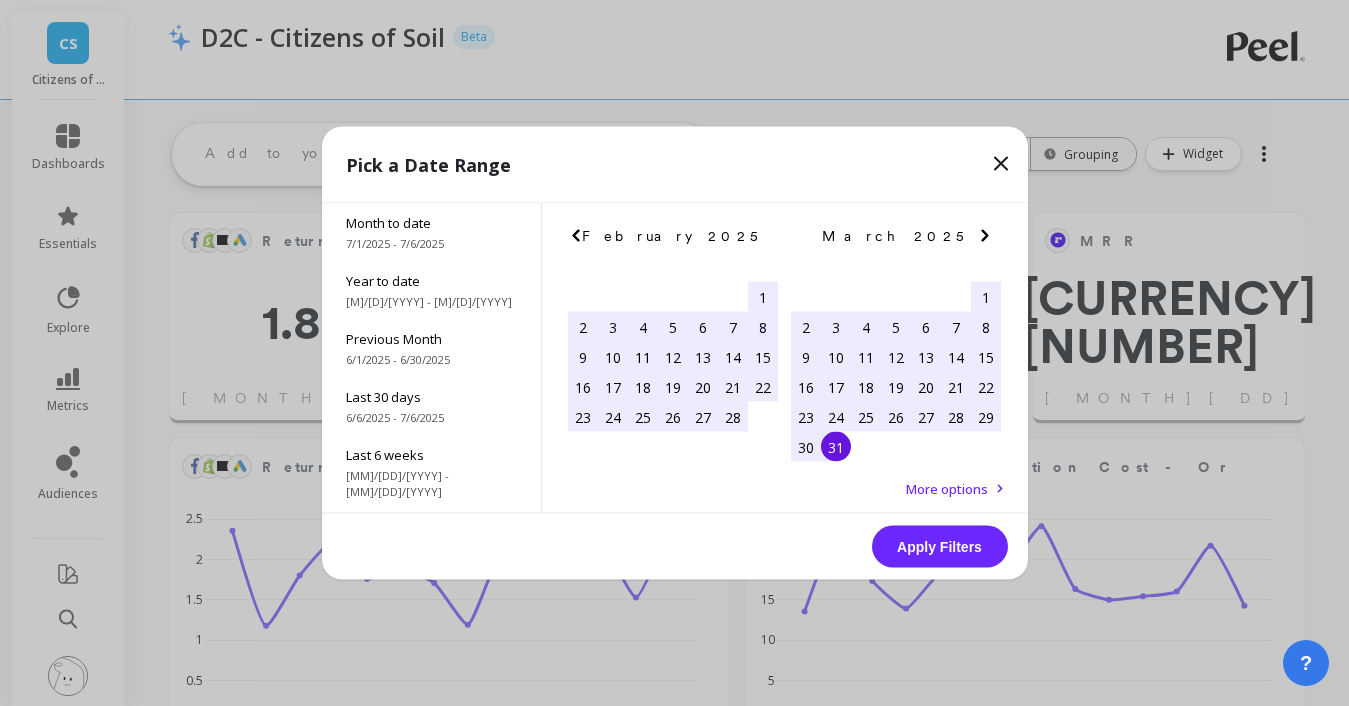 scroll, scrollTop: 0, scrollLeft: 0, axis: both 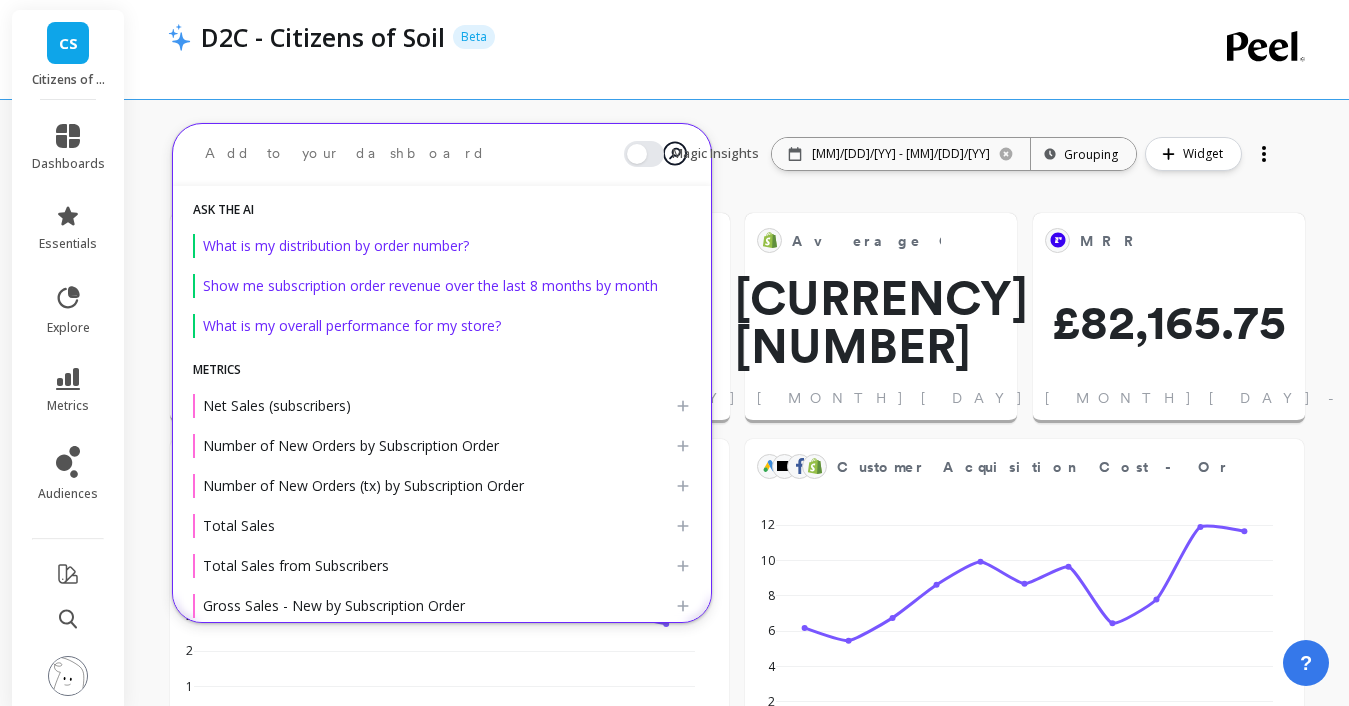 click at bounding box center [426, 153] 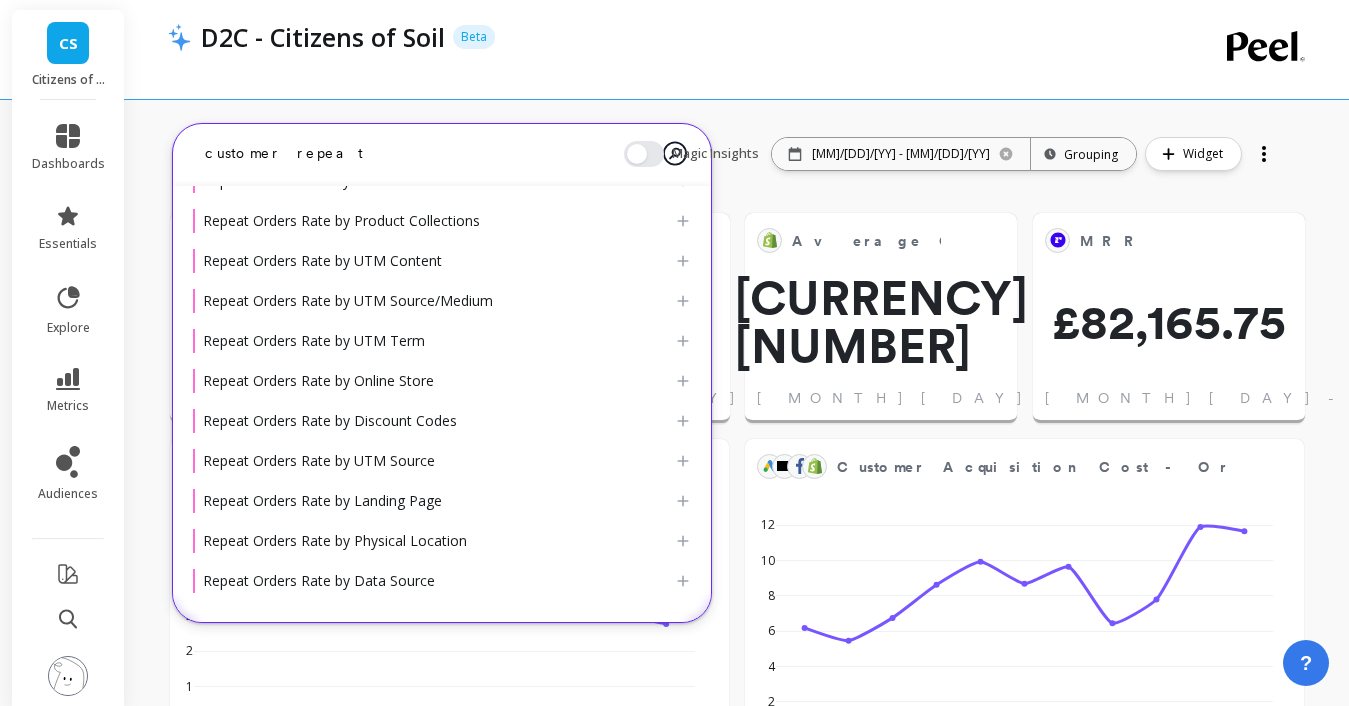 scroll, scrollTop: 586, scrollLeft: 0, axis: vertical 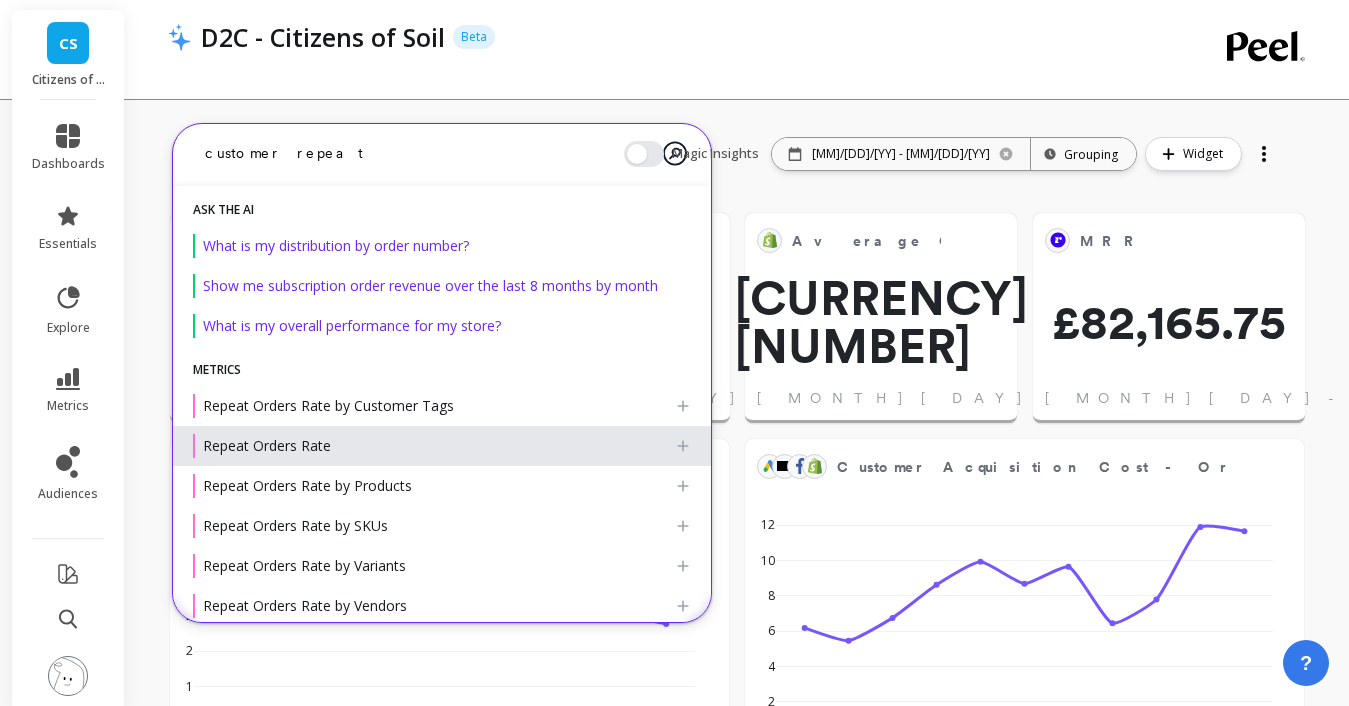 type on "customer repeat" 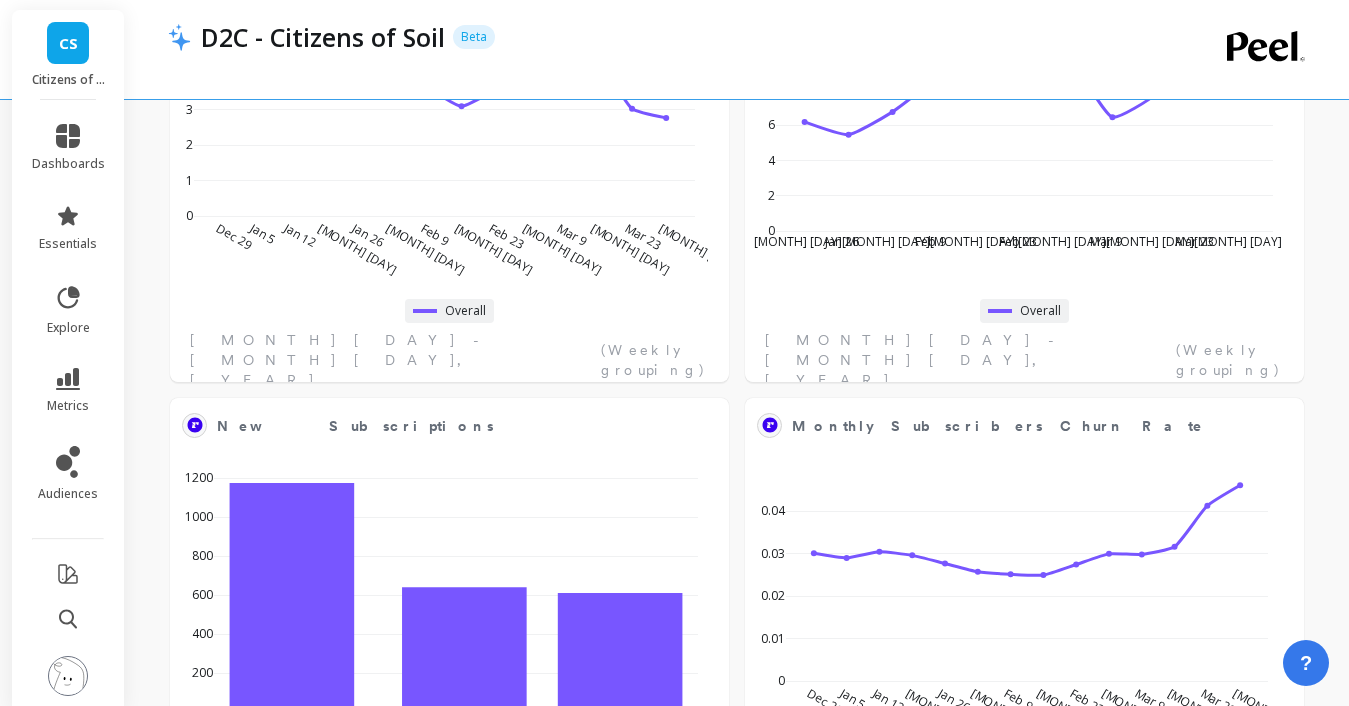 scroll, scrollTop: 1972, scrollLeft: 0, axis: vertical 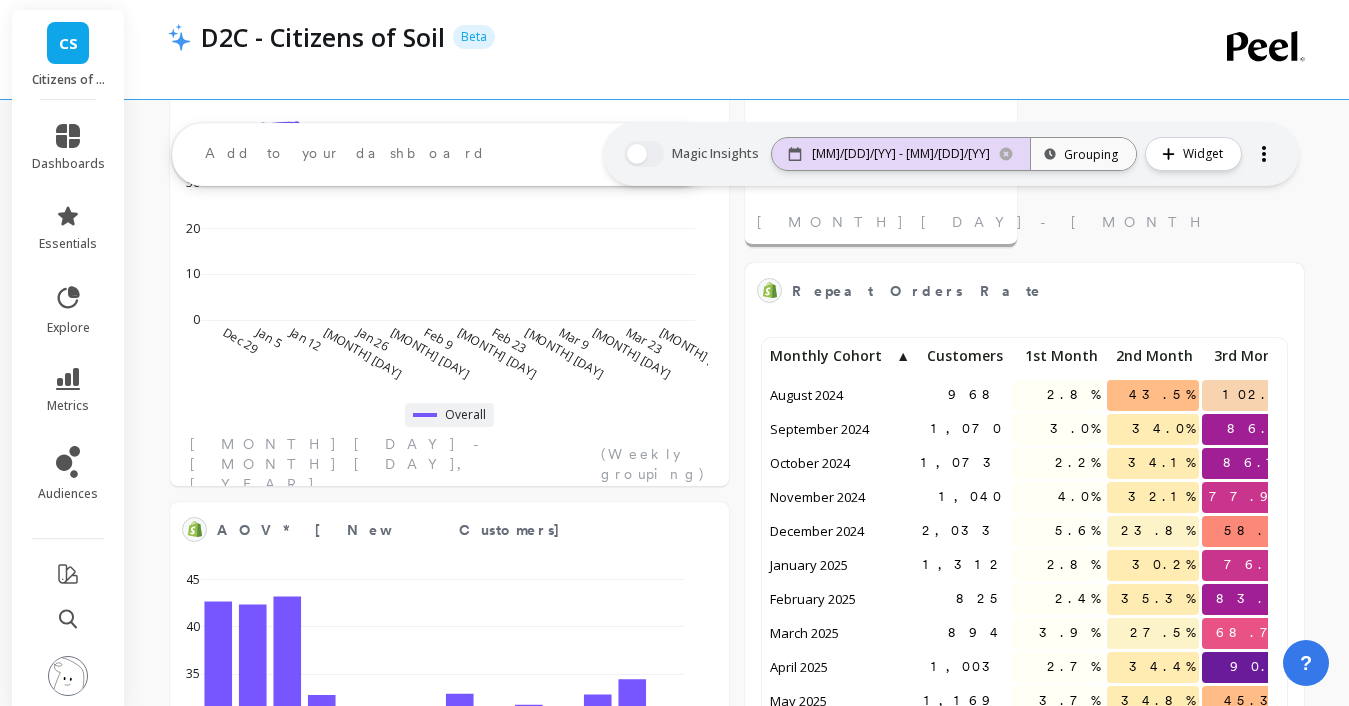 click on "[MM]/[DD]/[YY] - [MM]/[DD]/[YY]" at bounding box center [901, 154] 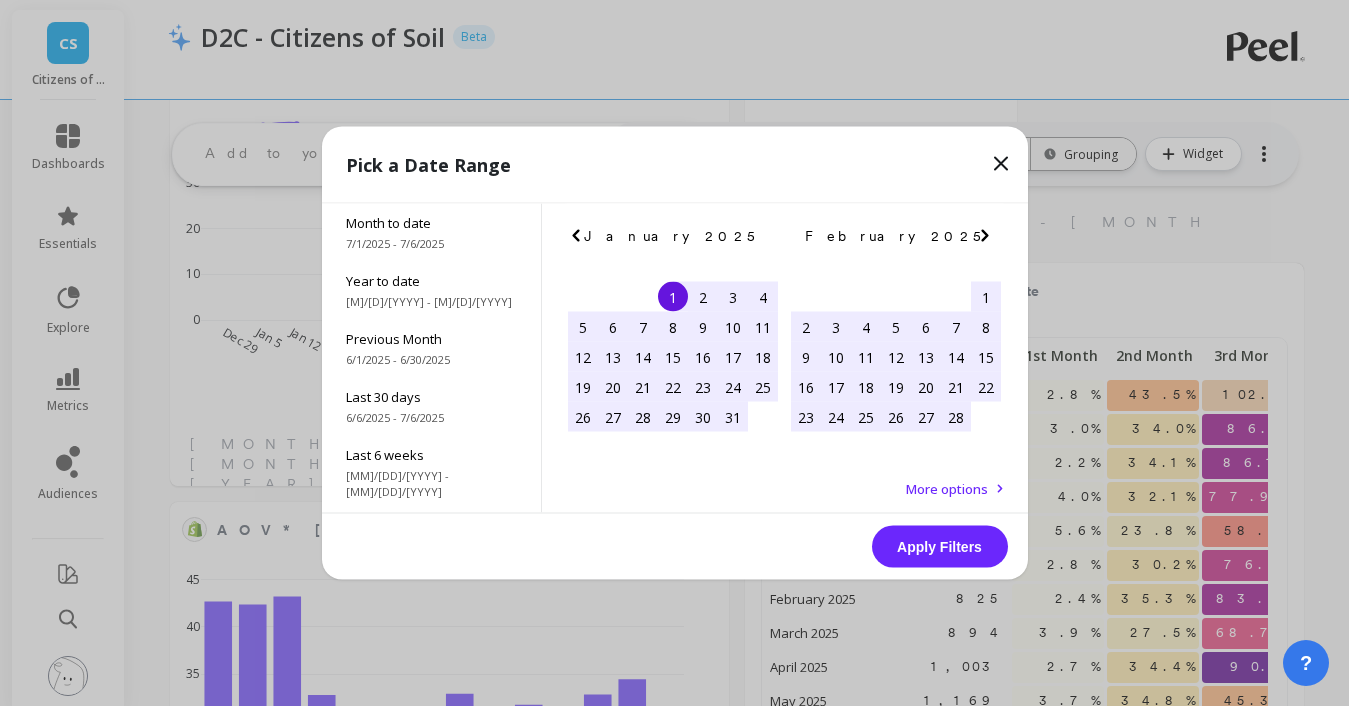 scroll, scrollTop: 16, scrollLeft: 16, axis: both 